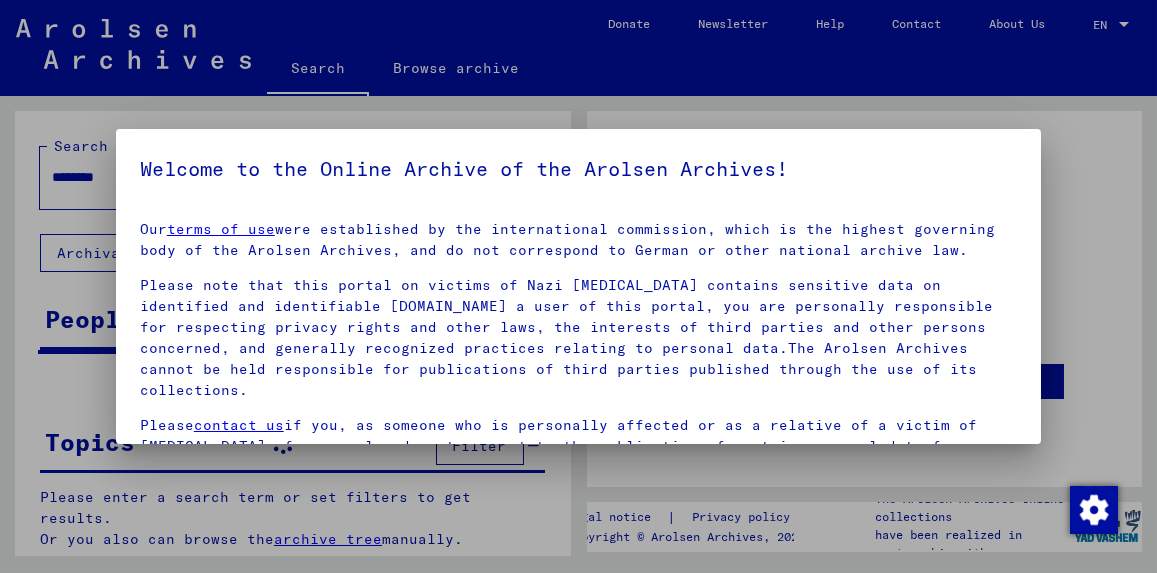 scroll, scrollTop: 0, scrollLeft: 0, axis: both 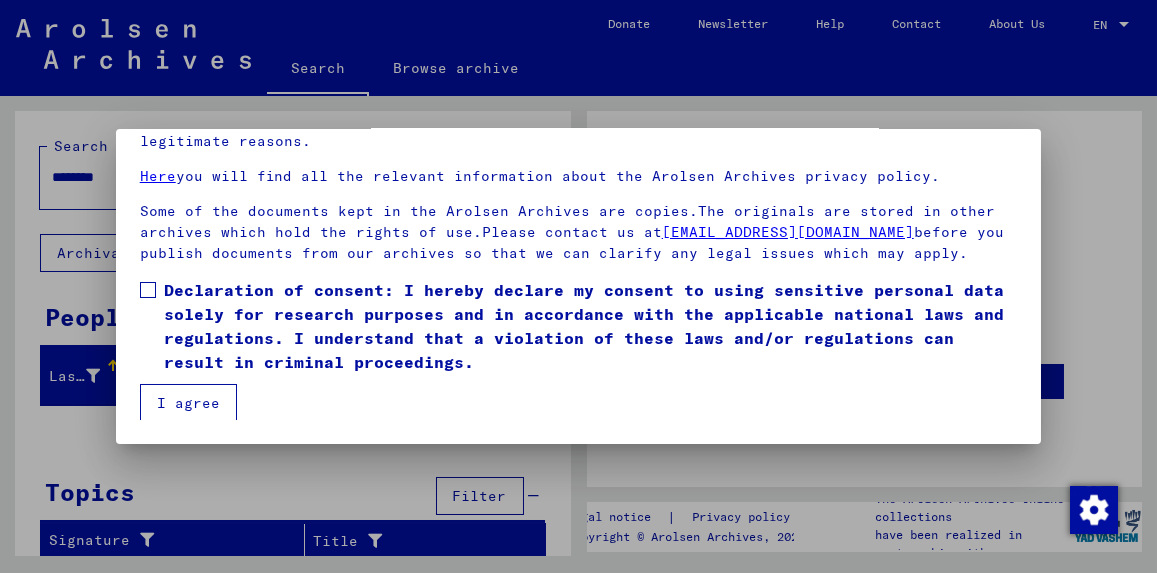 click at bounding box center (148, 290) 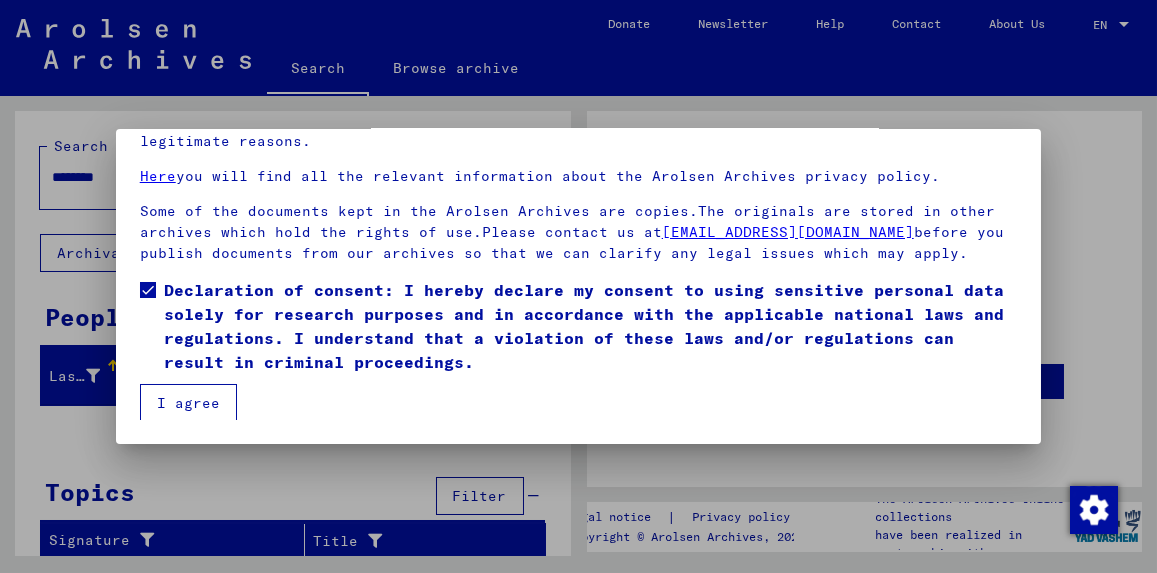 click on "I agree" at bounding box center (188, 403) 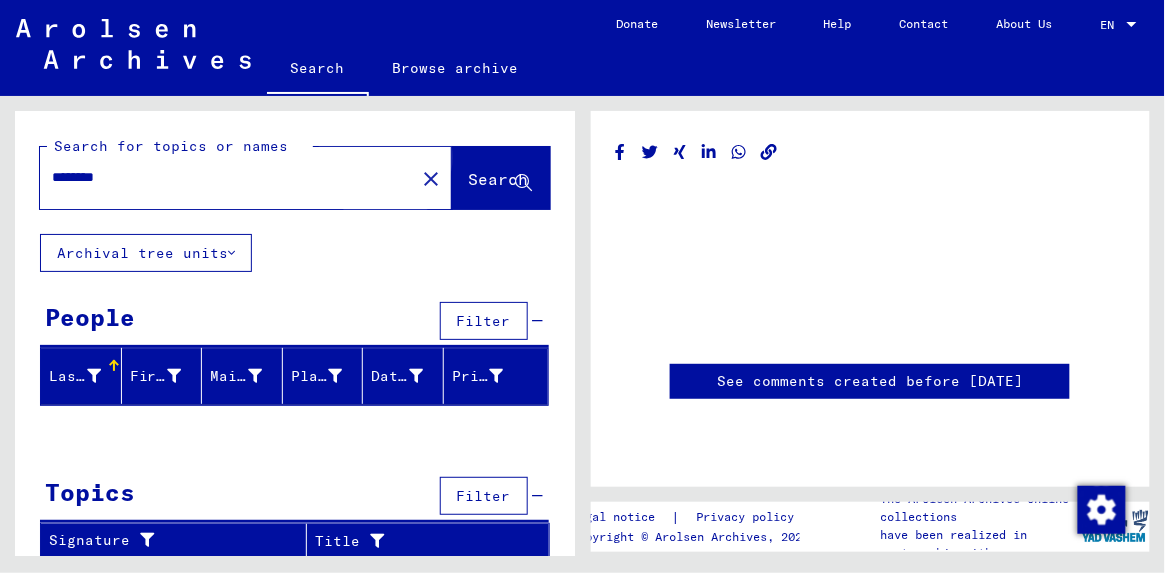click on "Search" 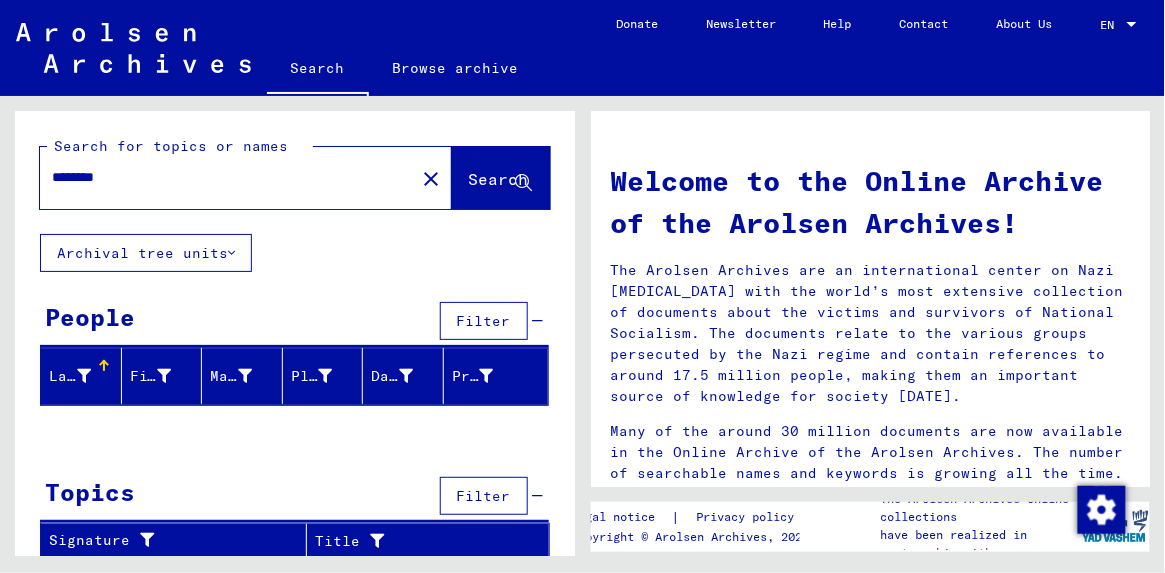 scroll, scrollTop: 2, scrollLeft: 0, axis: vertical 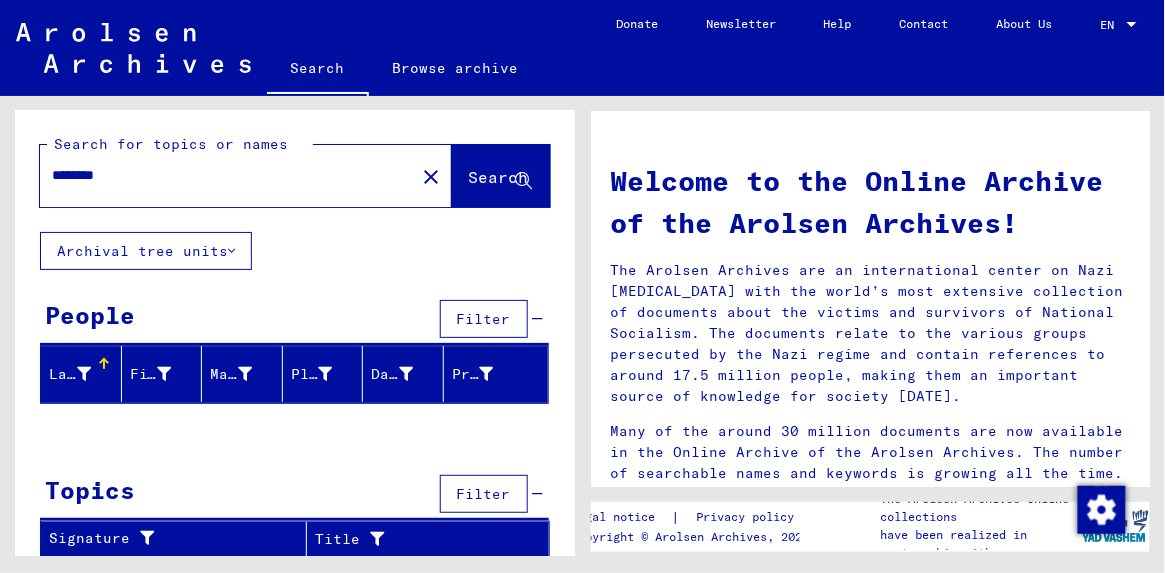 drag, startPoint x: 143, startPoint y: 182, endPoint x: 28, endPoint y: 181, distance: 115.00435 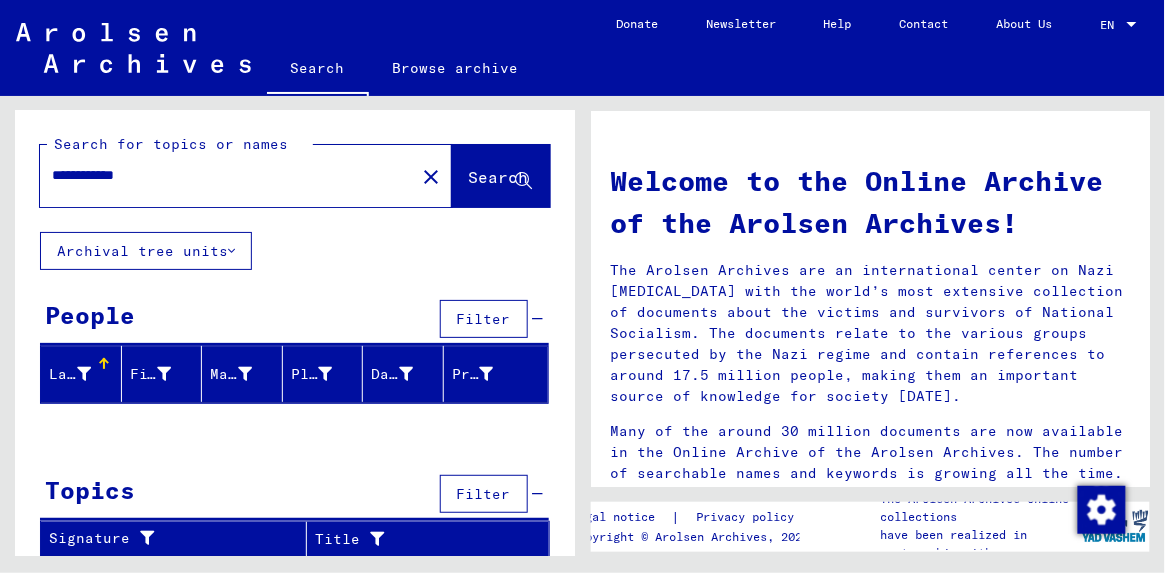 click on "**********" at bounding box center [222, 175] 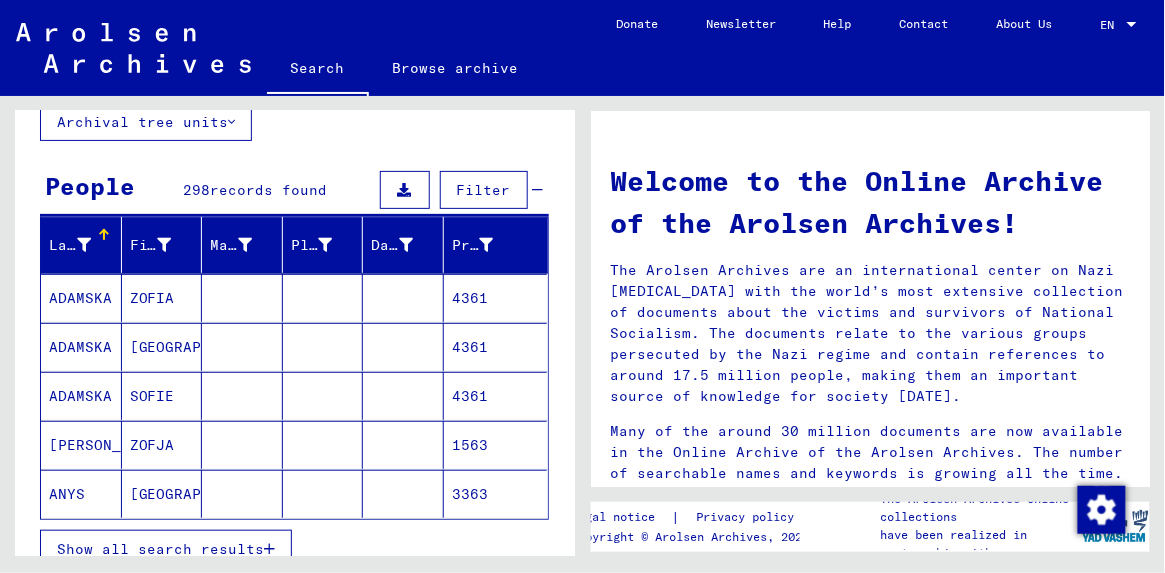 scroll, scrollTop: 177, scrollLeft: 0, axis: vertical 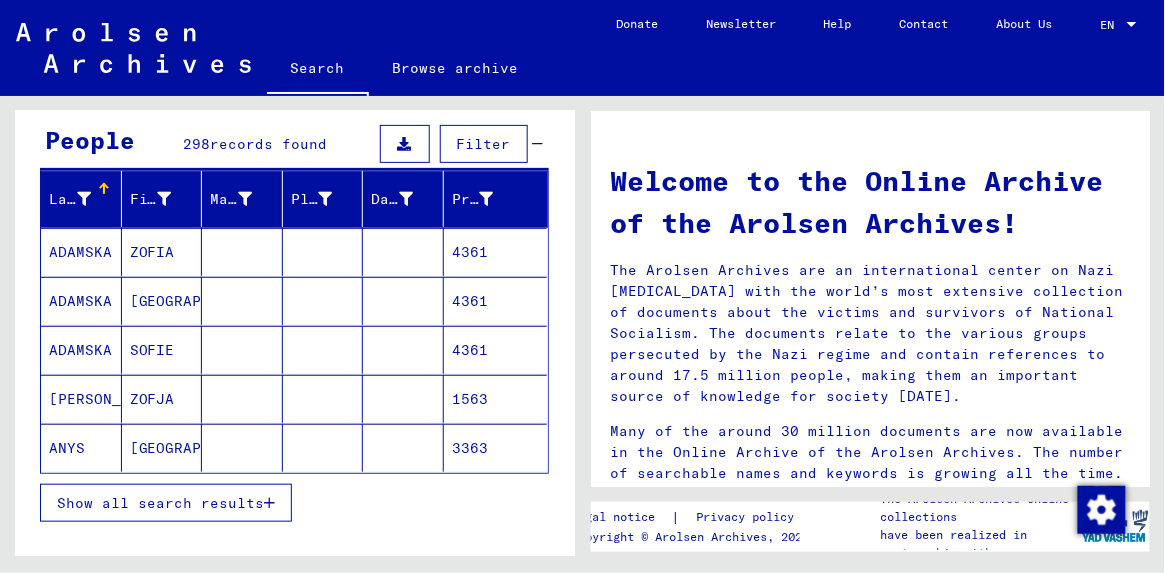 click on "Show all search results" at bounding box center [160, 503] 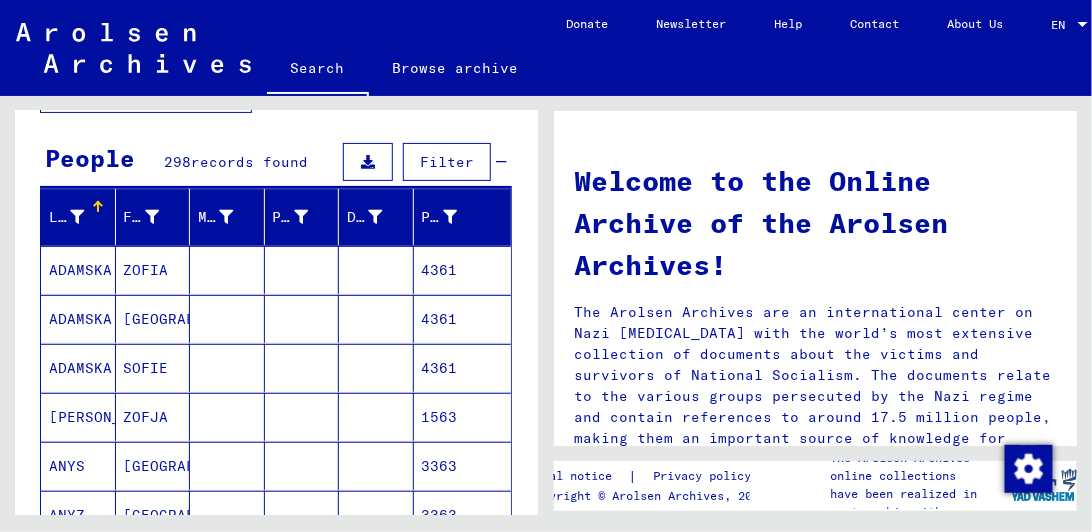 scroll, scrollTop: 0, scrollLeft: 0, axis: both 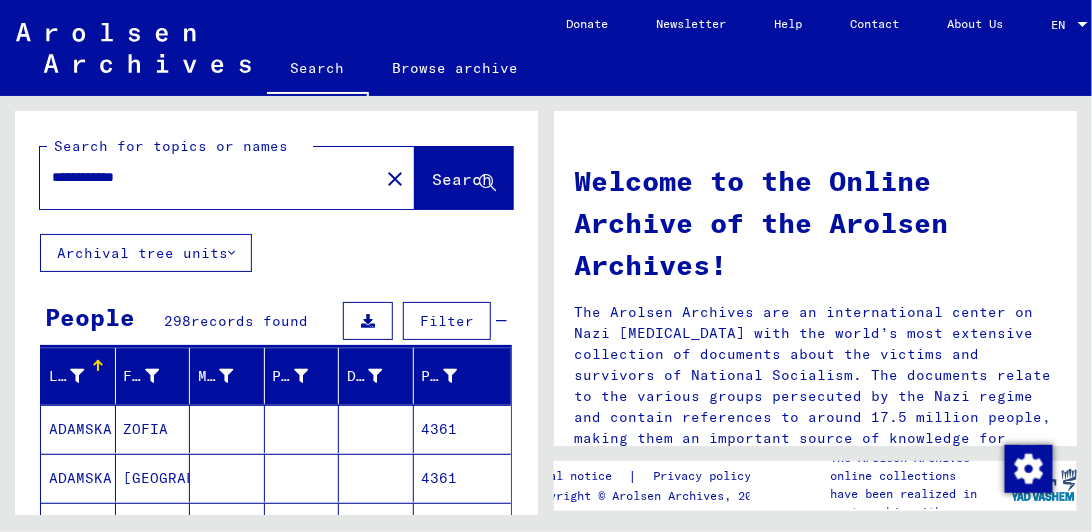 click on "**********" at bounding box center [203, 177] 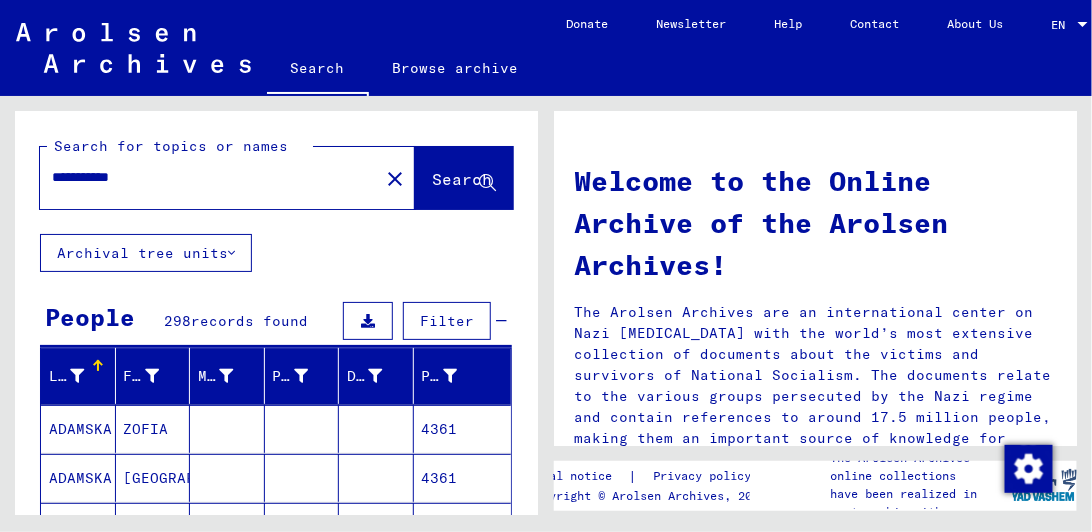 type on "**********" 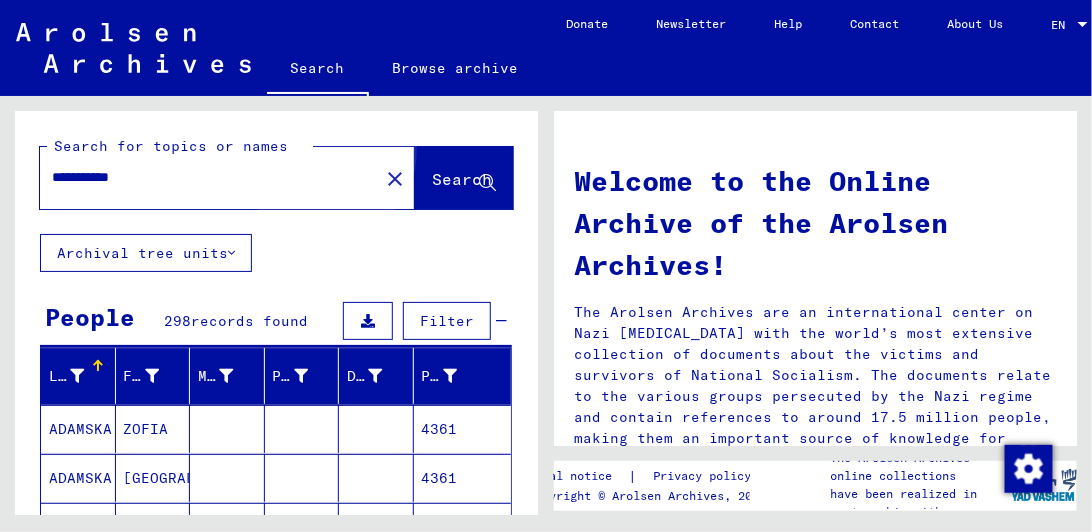 click on "Search" 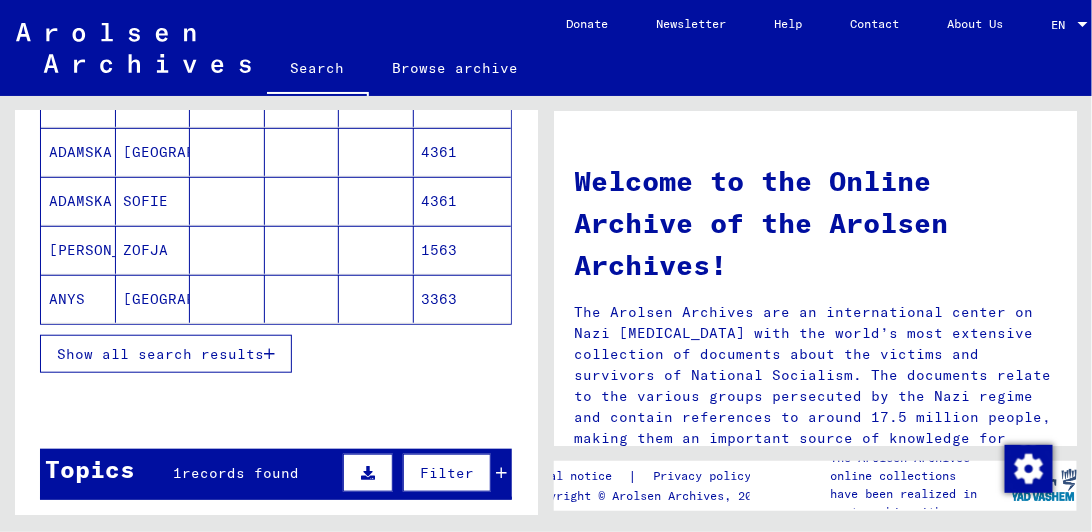 scroll, scrollTop: 342, scrollLeft: 0, axis: vertical 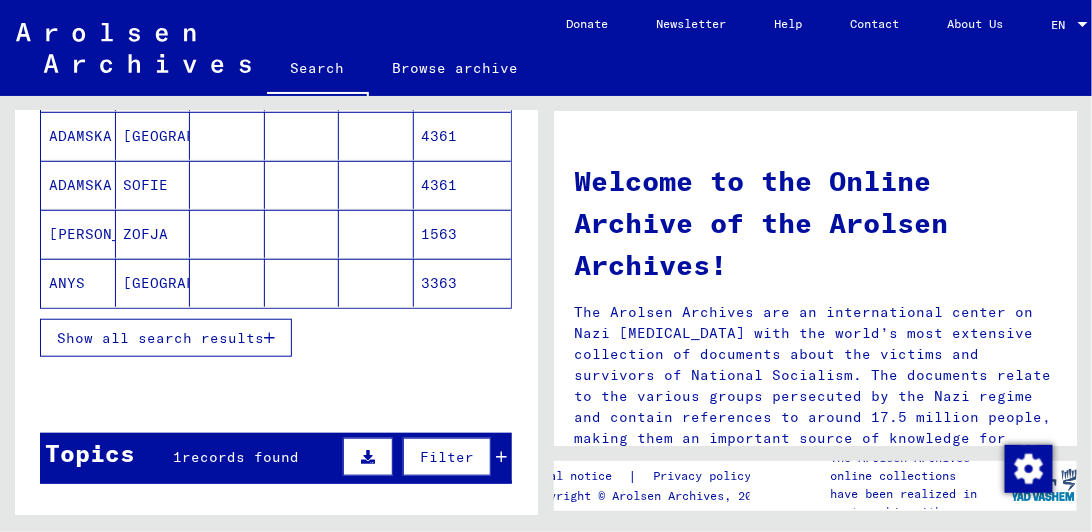click on "Show all search results" at bounding box center [166, 338] 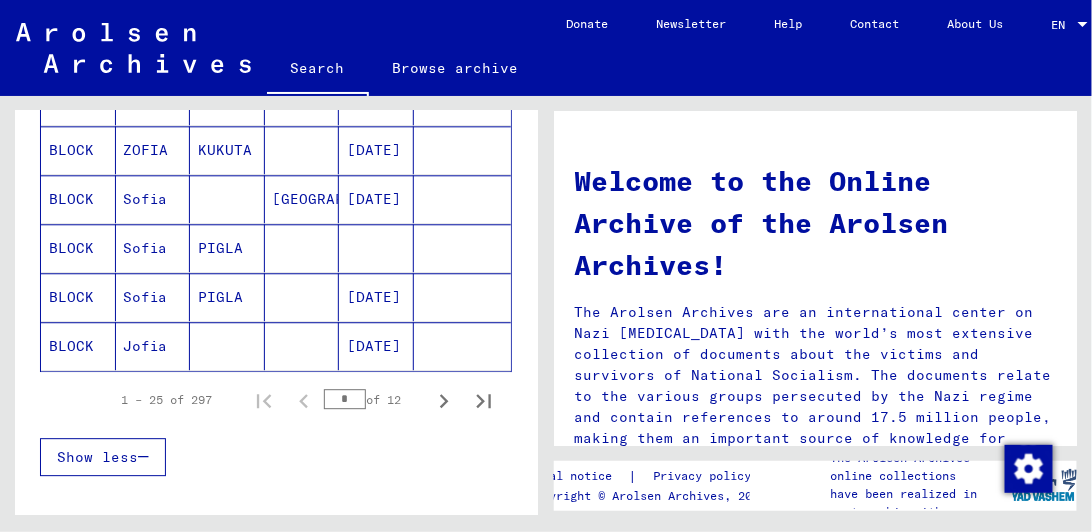 scroll, scrollTop: 1371, scrollLeft: 0, axis: vertical 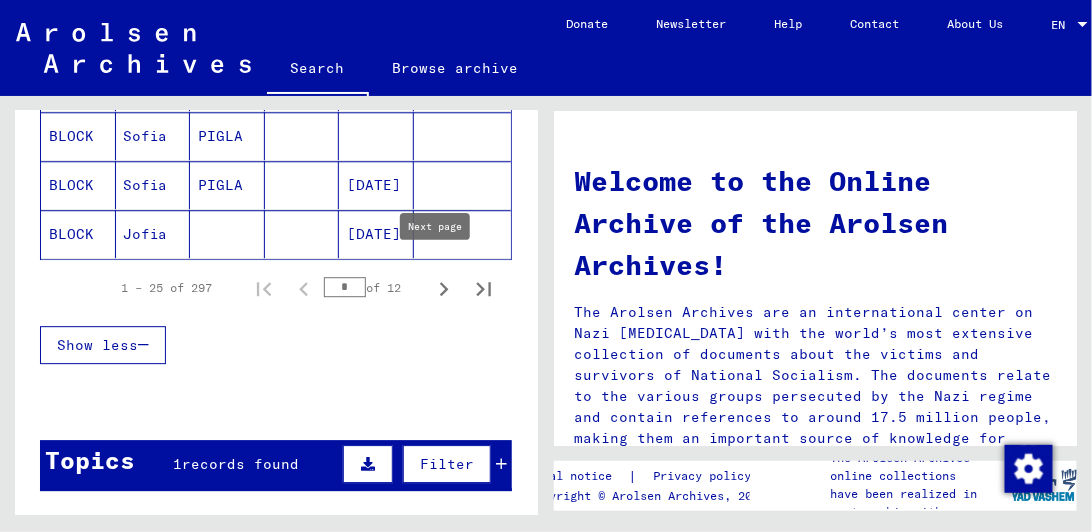 click 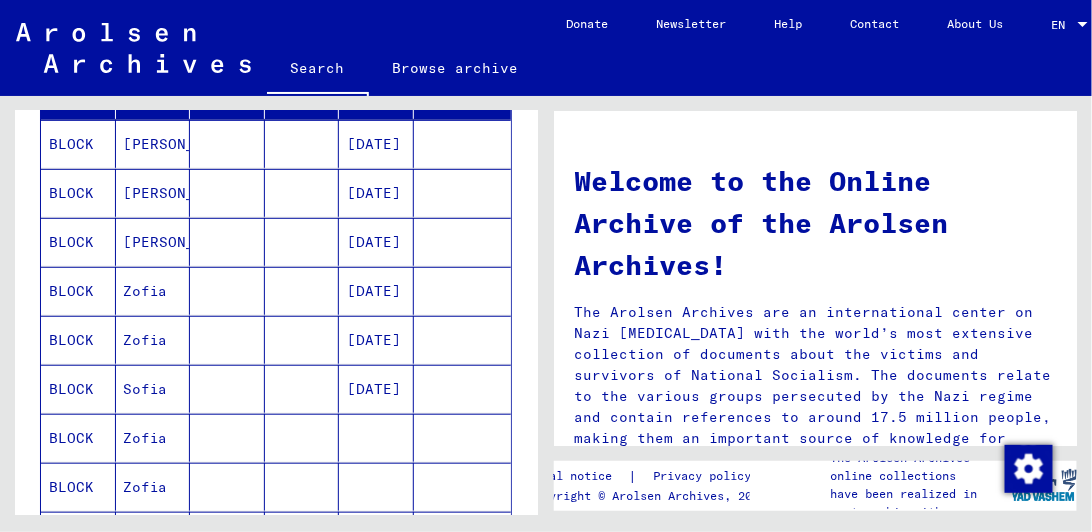 scroll, scrollTop: 0, scrollLeft: 0, axis: both 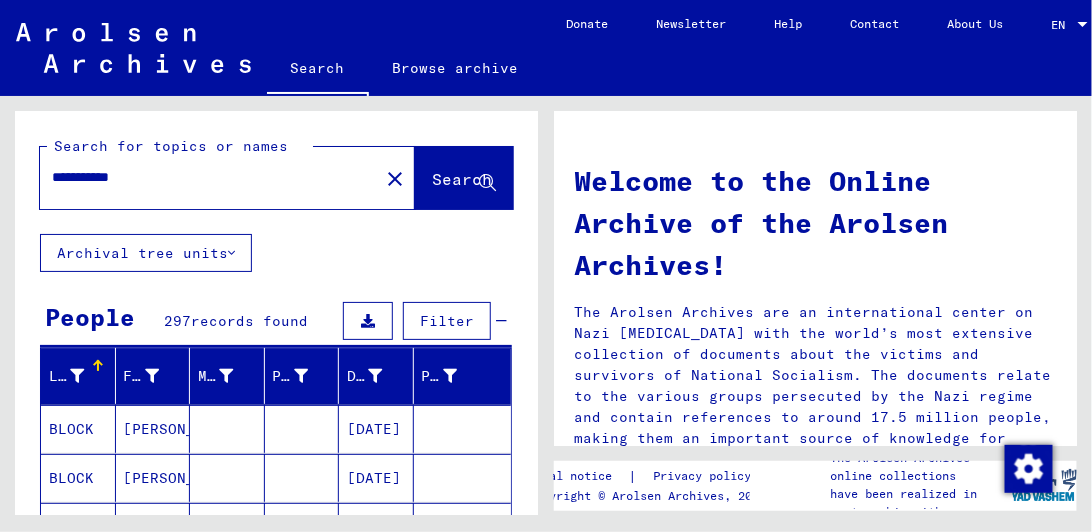 click at bounding box center (368, 321) 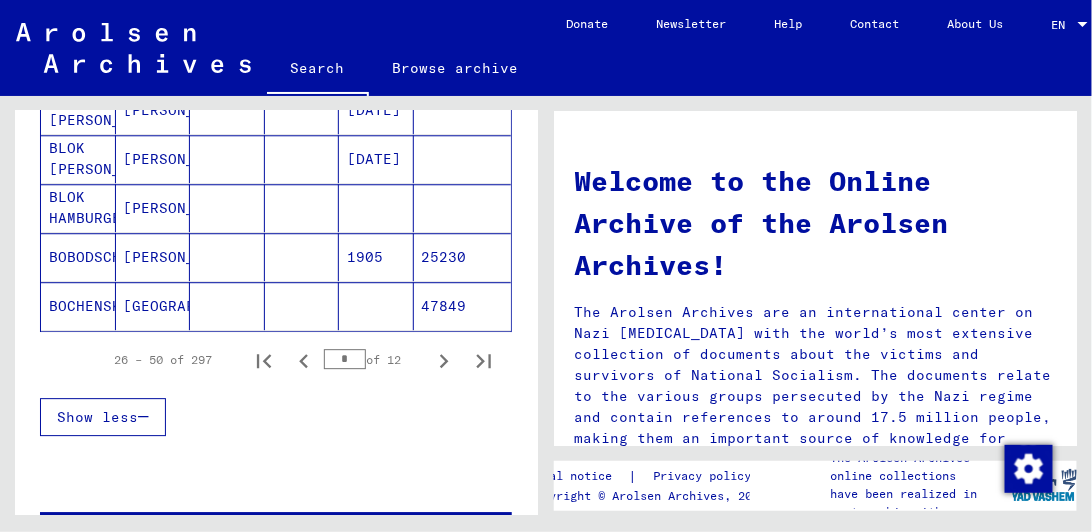 scroll, scrollTop: 1371, scrollLeft: 0, axis: vertical 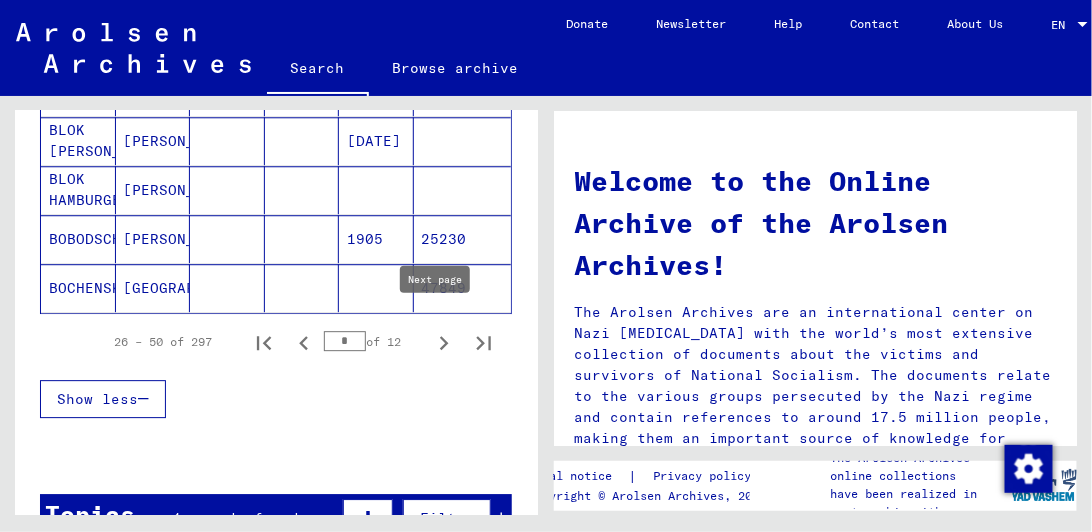 click 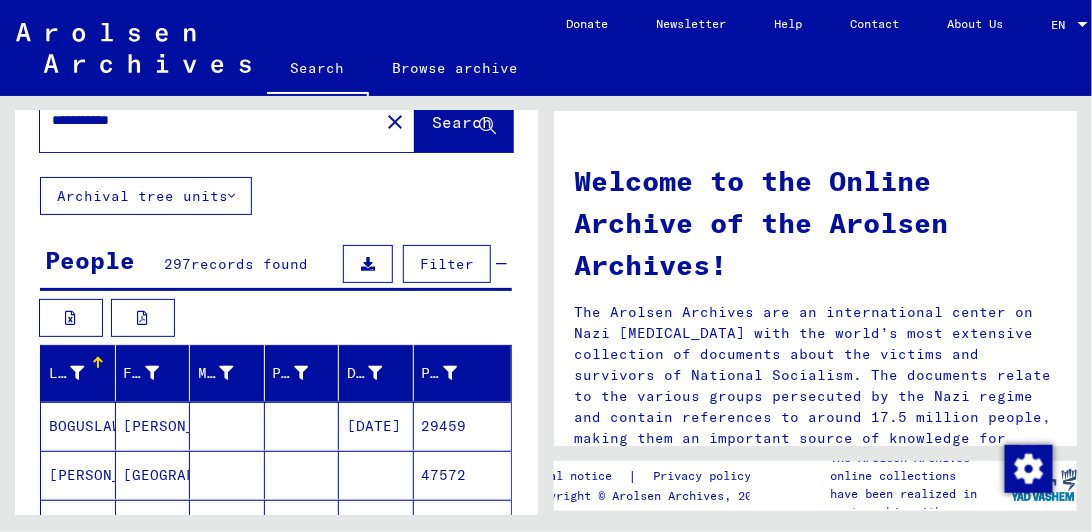 scroll, scrollTop: 0, scrollLeft: 0, axis: both 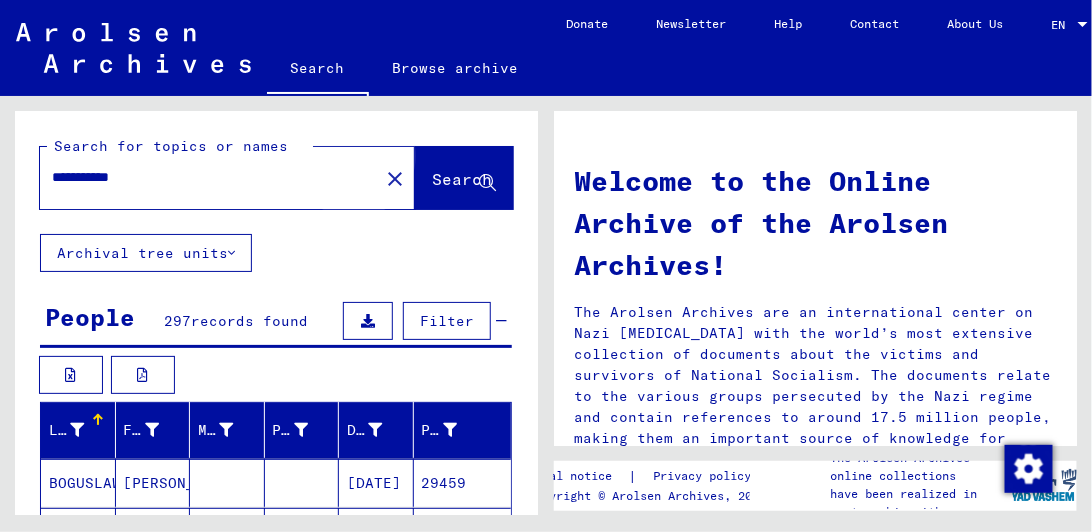 click on "Search" 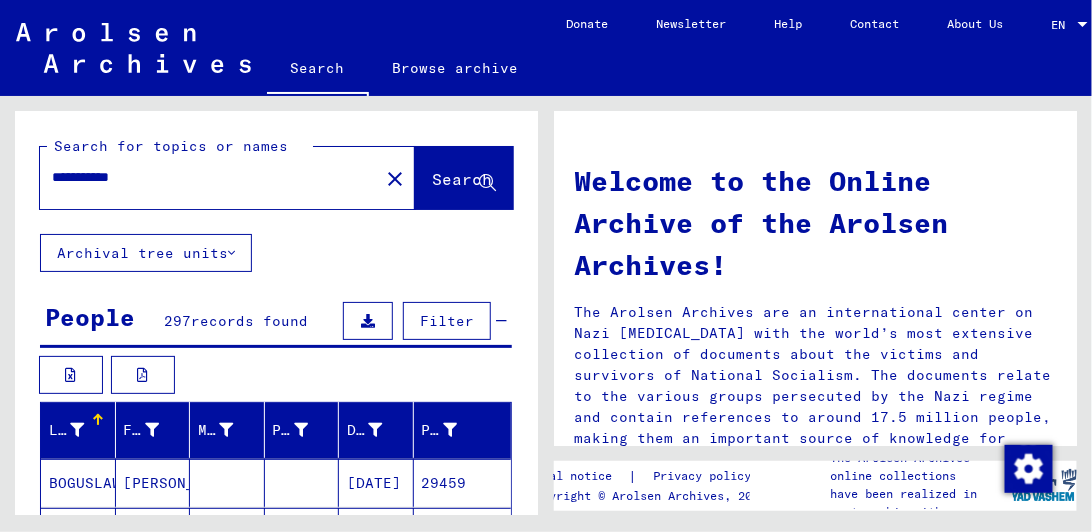click on "Filter" at bounding box center (447, 321) 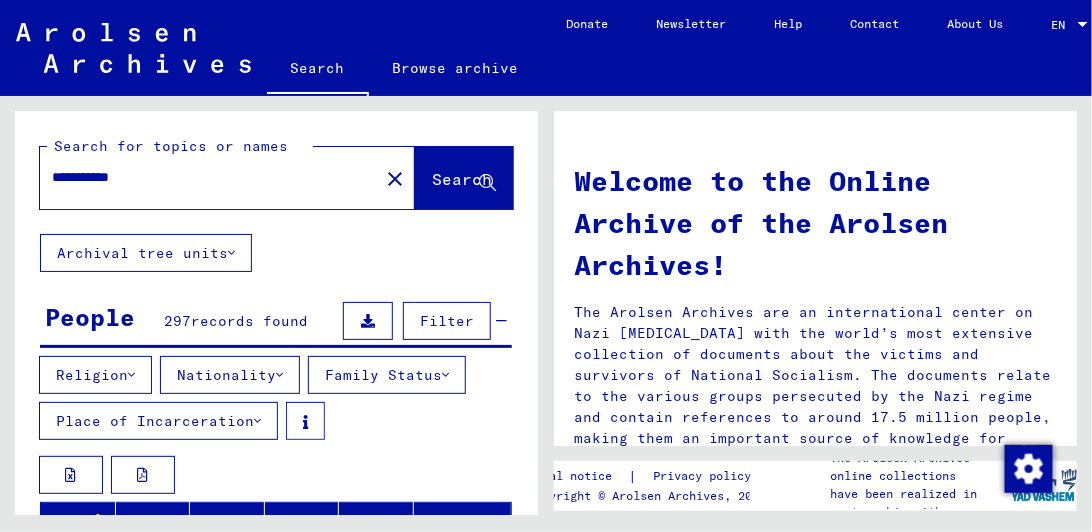 click on "Place of Incarceration" at bounding box center [158, 421] 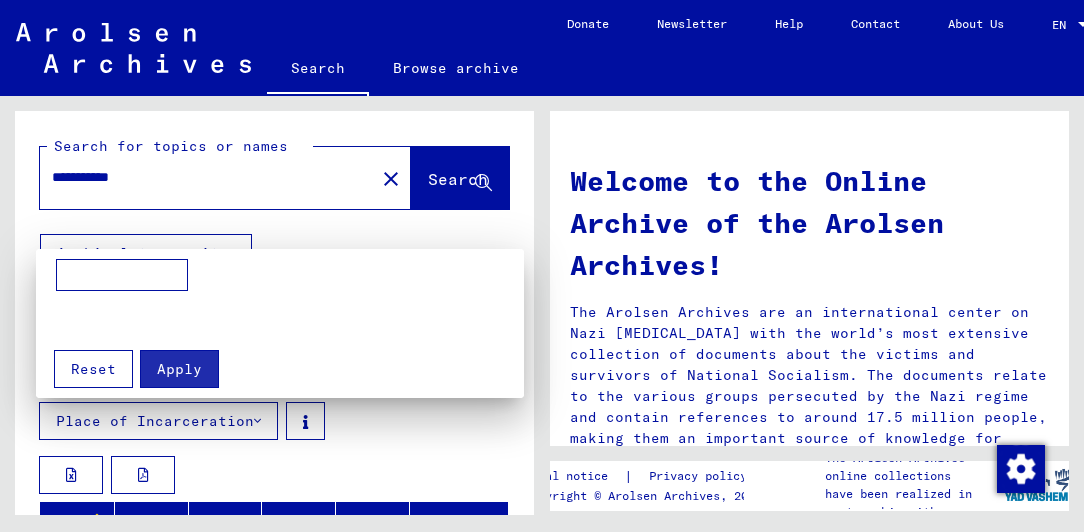 click at bounding box center (122, 275) 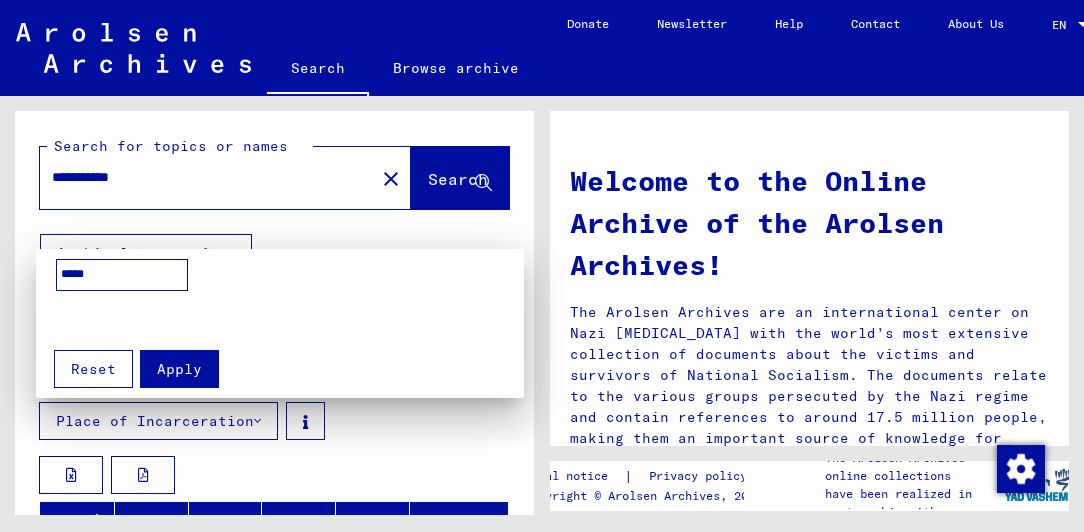 type on "*****" 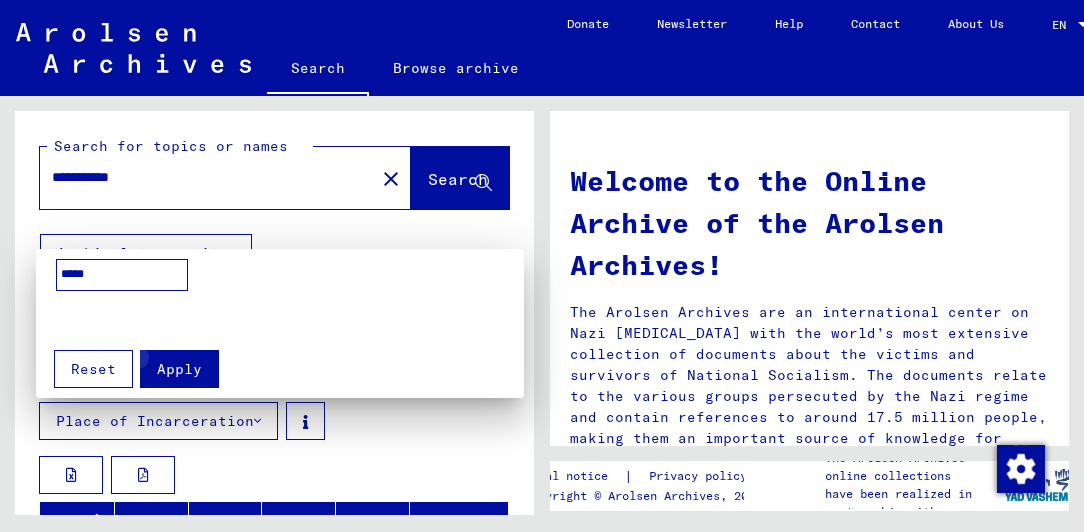 click on "Apply" at bounding box center [179, 369] 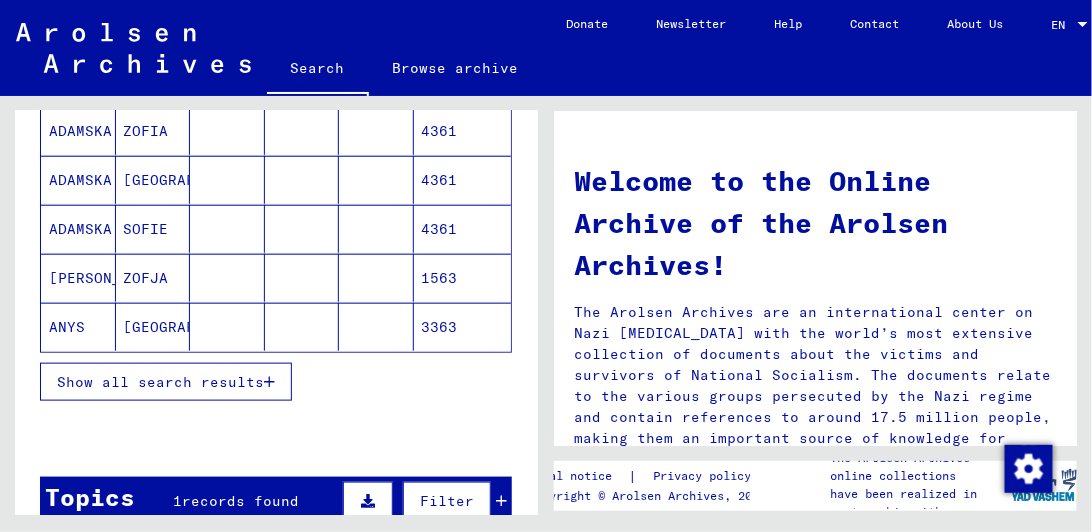 scroll, scrollTop: 457, scrollLeft: 0, axis: vertical 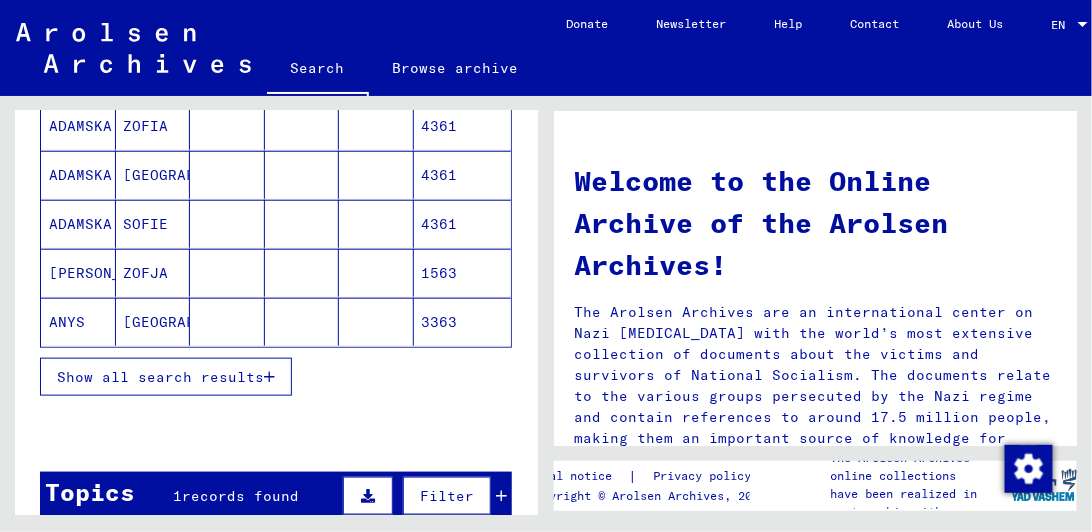 click on "Show all search results" at bounding box center [160, 377] 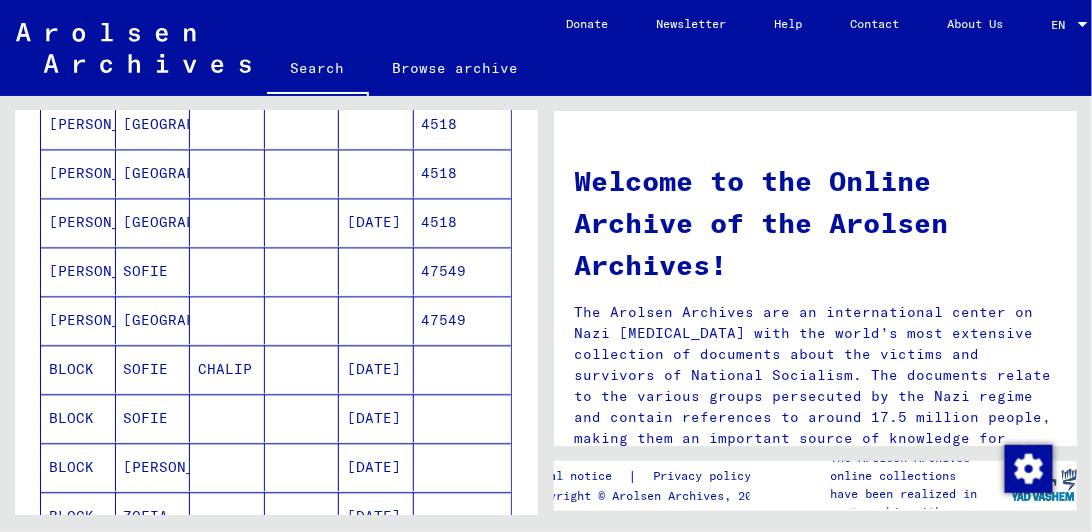 scroll, scrollTop: 1085, scrollLeft: 0, axis: vertical 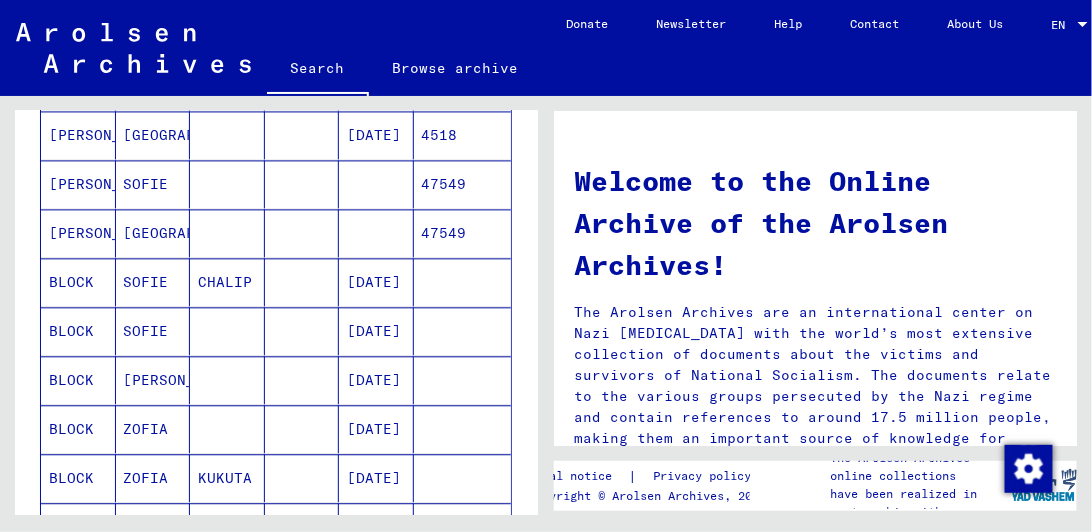 click on "[DATE]" at bounding box center (376, 429) 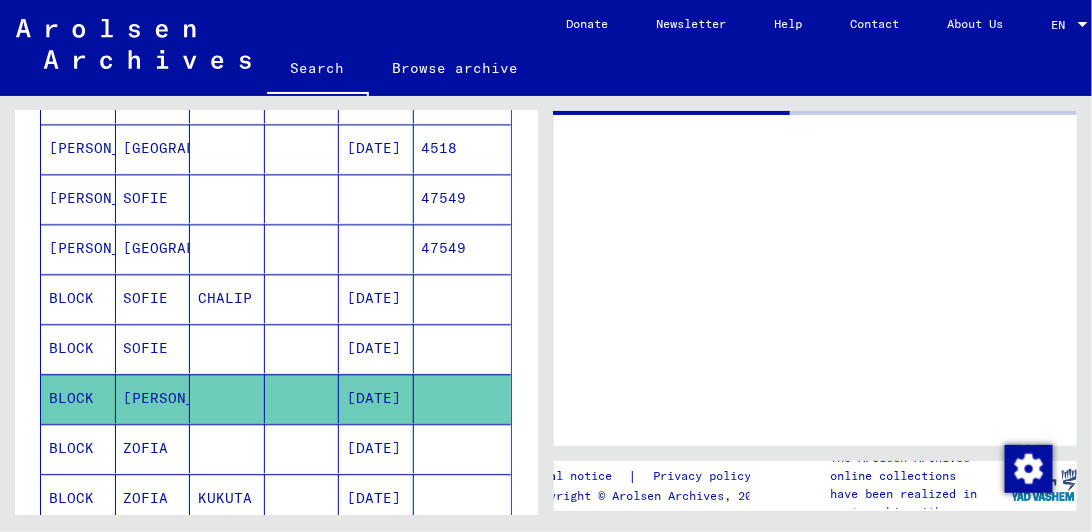 scroll, scrollTop: 1093, scrollLeft: 0, axis: vertical 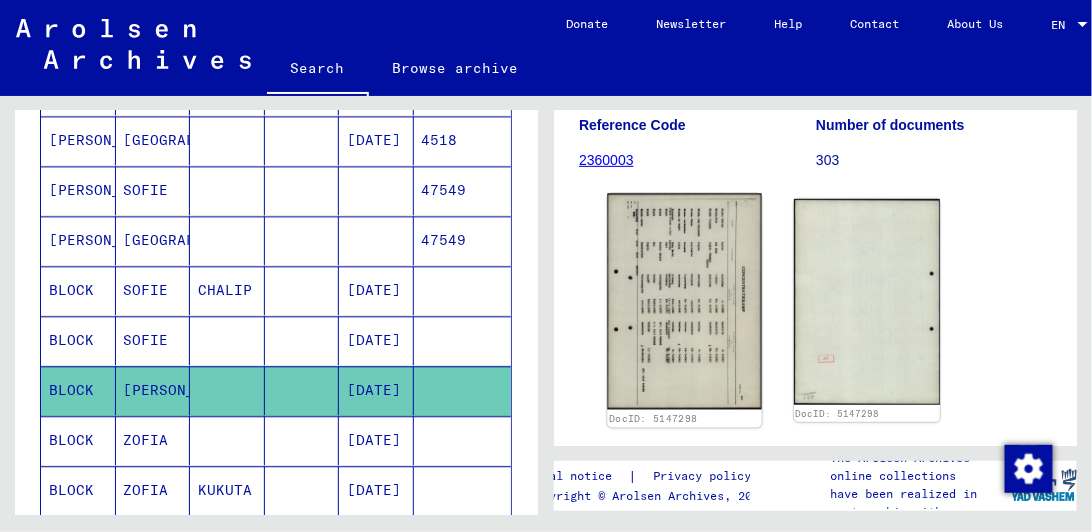 click 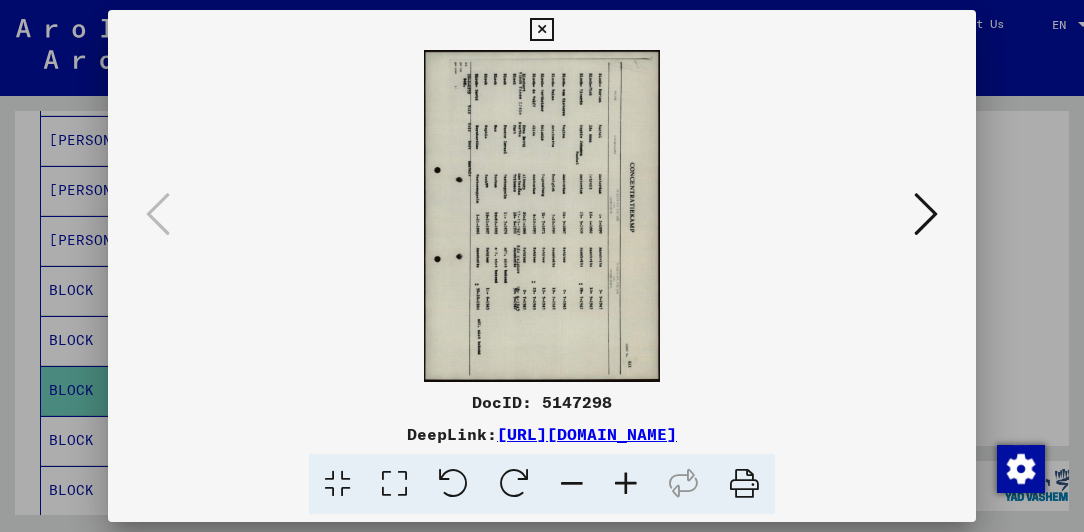 click at bounding box center [453, 484] 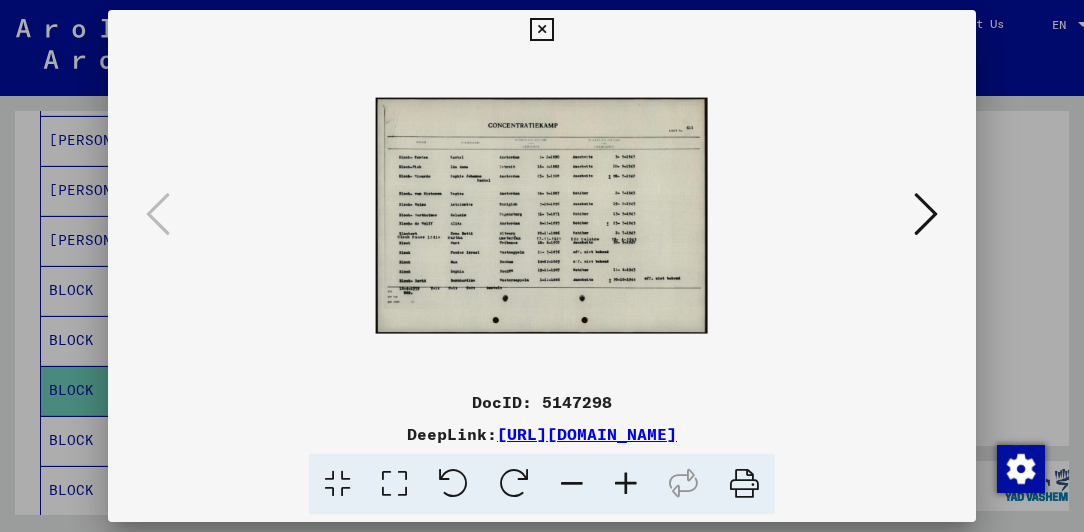 click at bounding box center [626, 484] 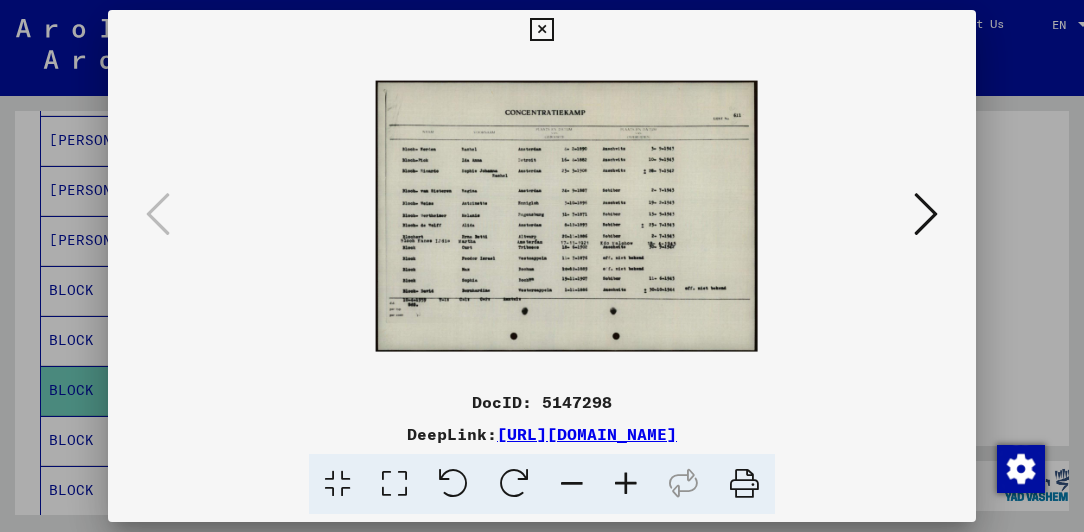 click at bounding box center [626, 484] 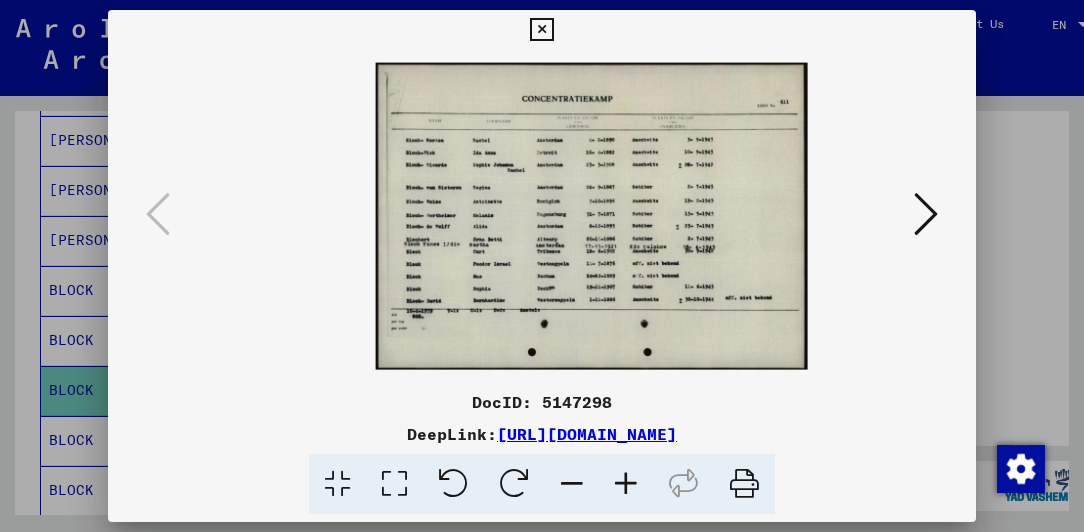 click at bounding box center [626, 484] 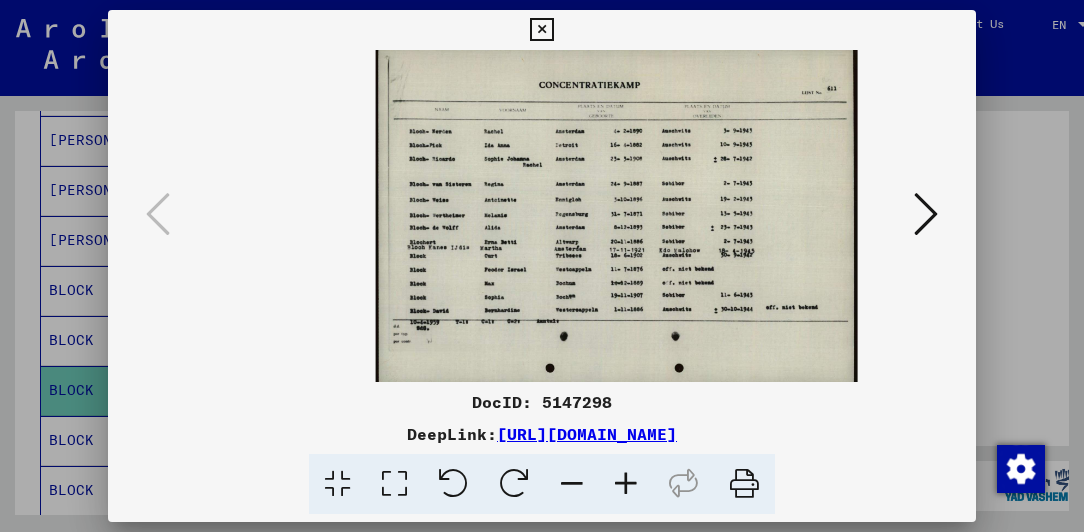 click at bounding box center [626, 484] 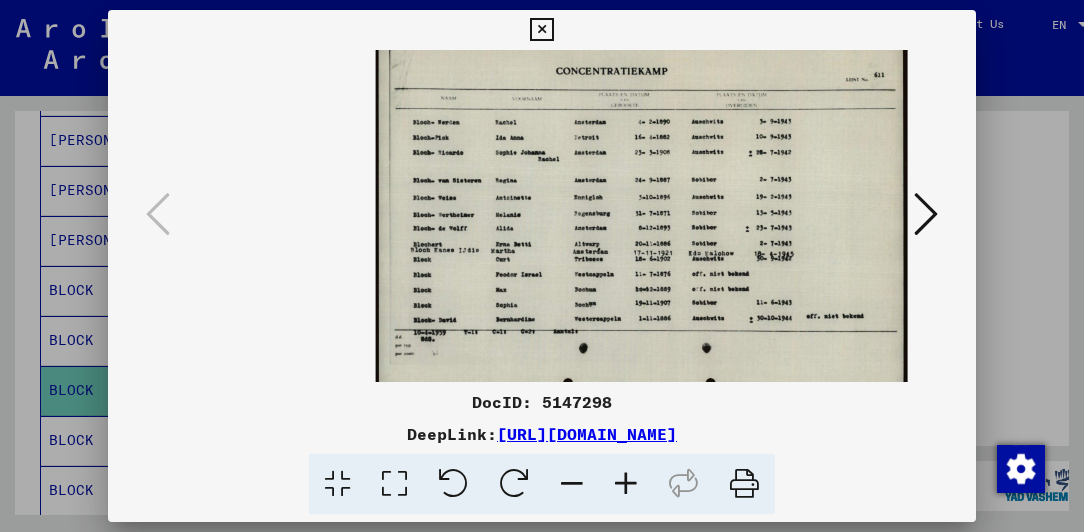 click at bounding box center (541, 30) 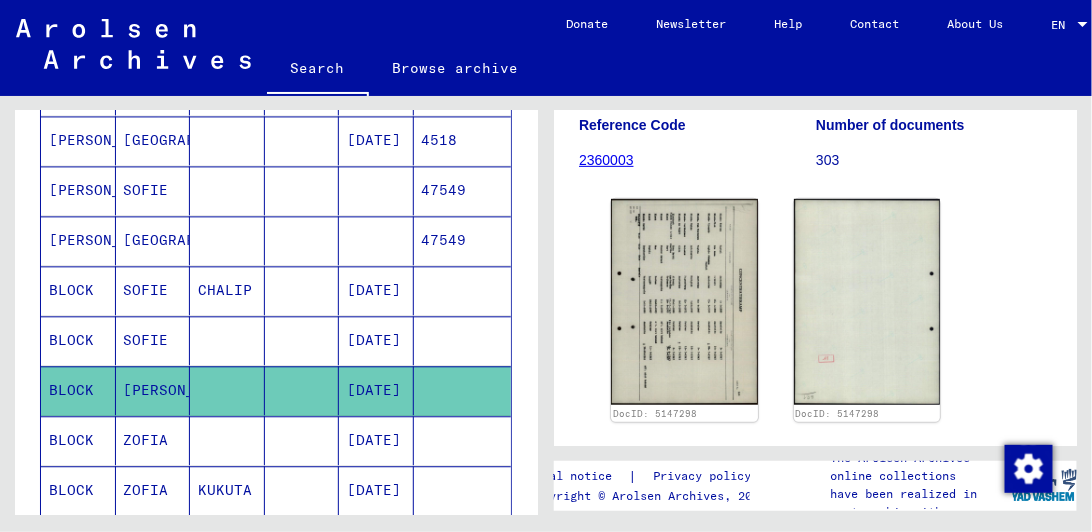 click on "[PERSON_NAME]" 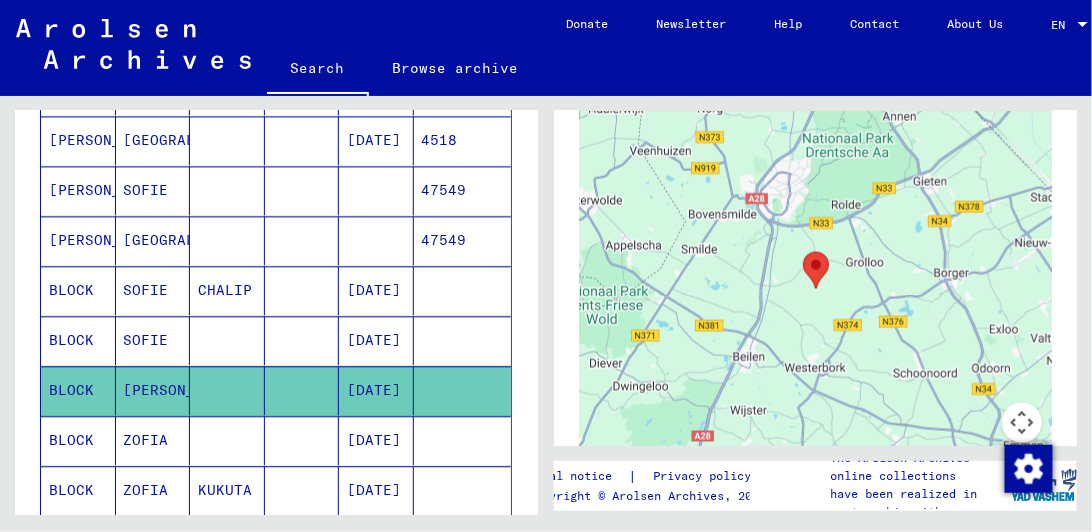 scroll, scrollTop: 742, scrollLeft: 0, axis: vertical 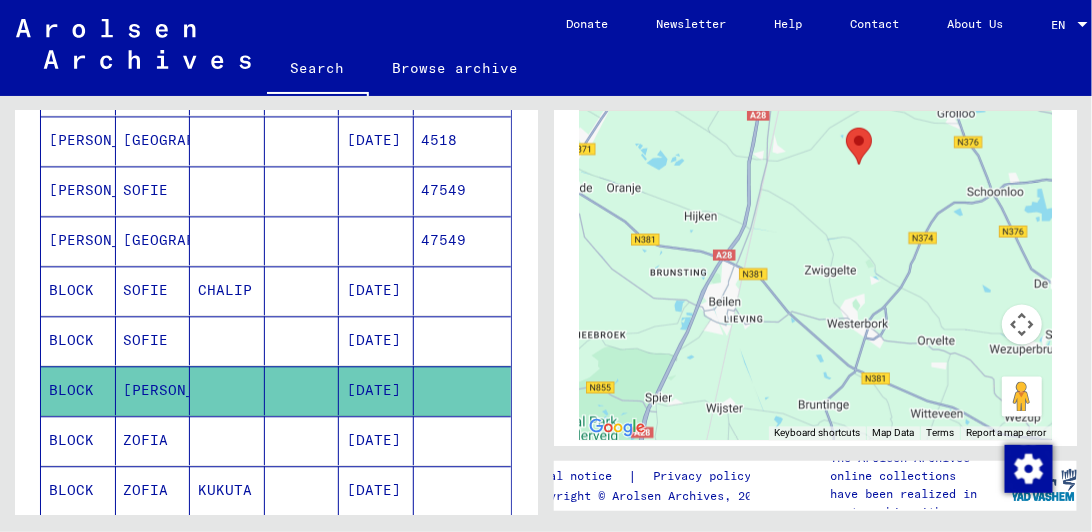 click on "BLOCK" 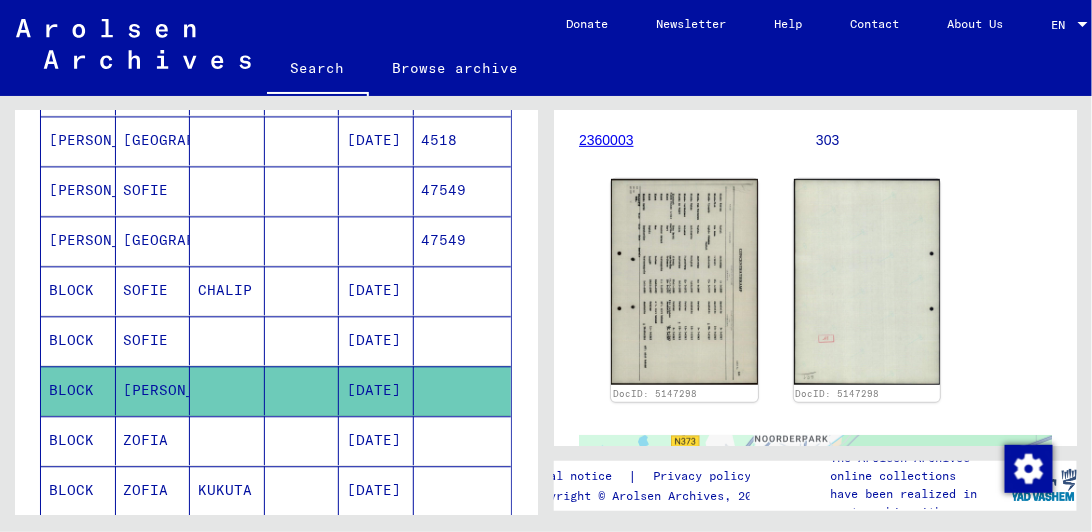 scroll, scrollTop: 192, scrollLeft: 0, axis: vertical 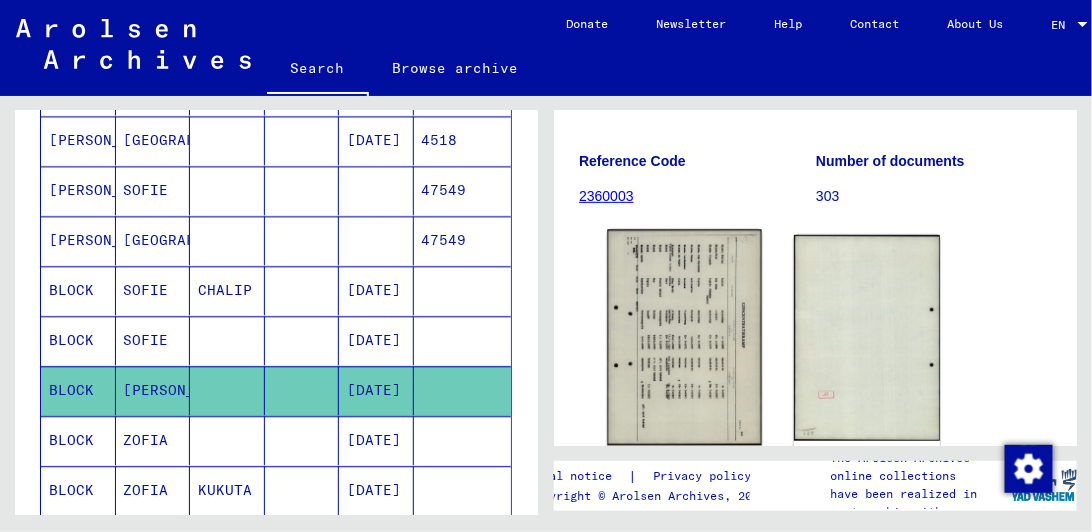 click 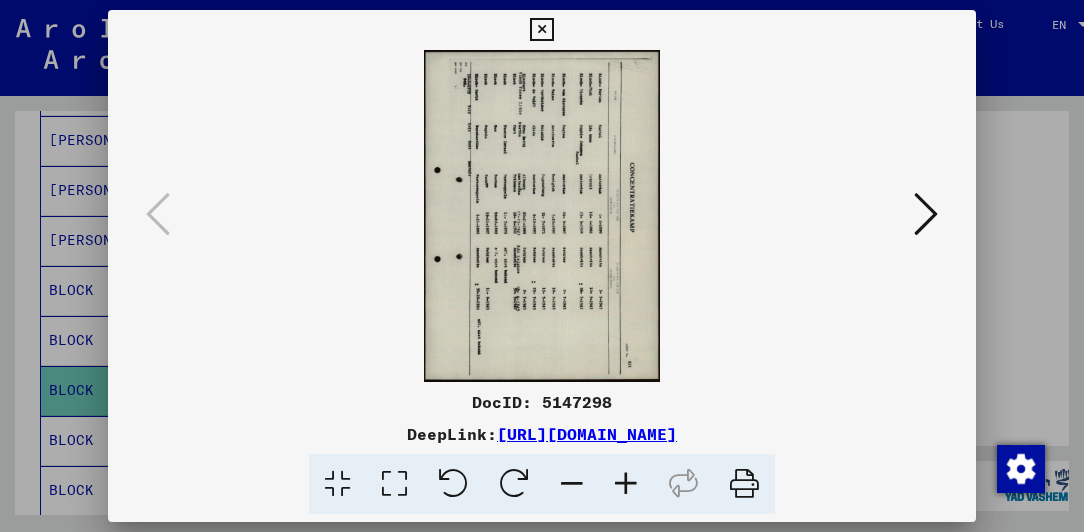 drag, startPoint x: 899, startPoint y: 434, endPoint x: 298, endPoint y: 427, distance: 601.0408 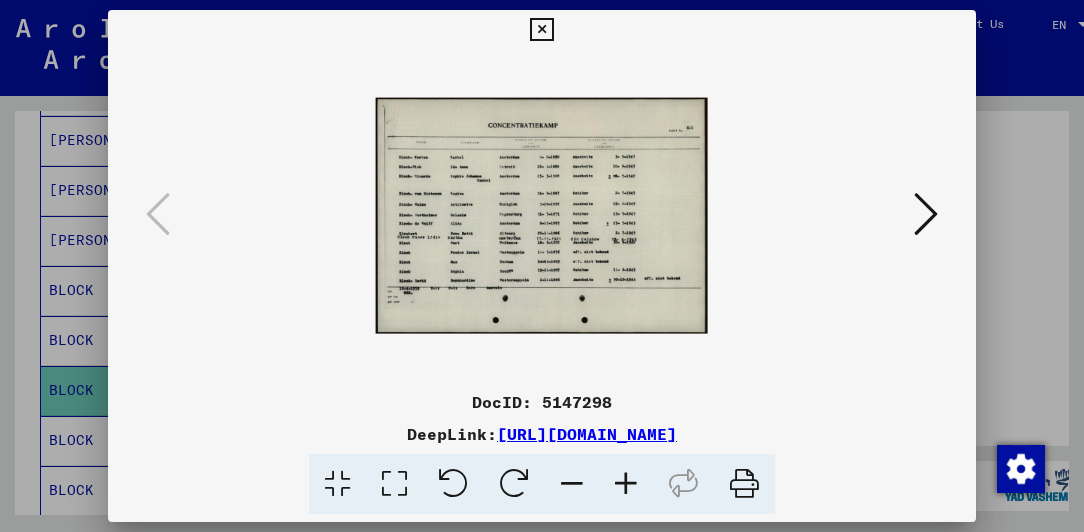 click at bounding box center (626, 484) 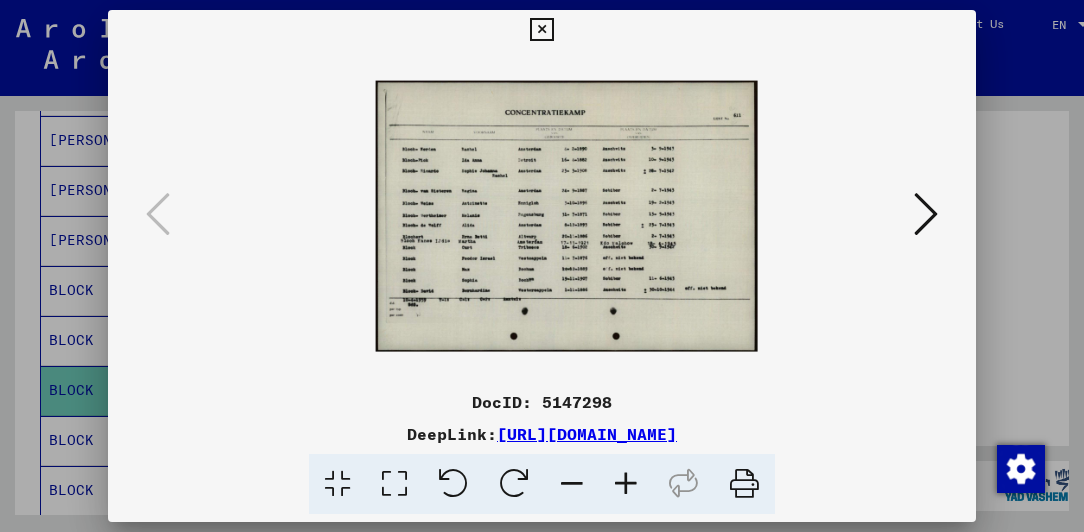 click at bounding box center [626, 484] 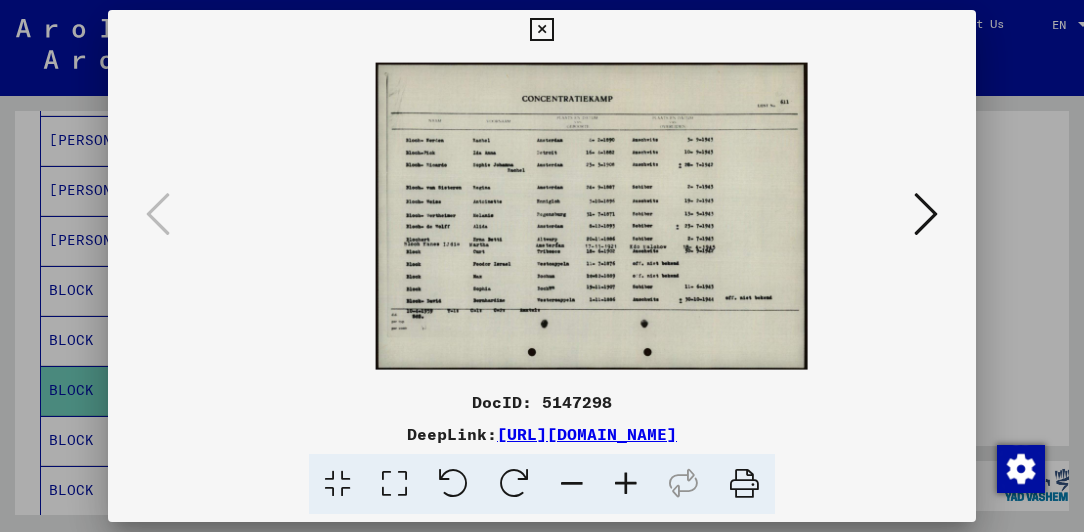 click at bounding box center (626, 484) 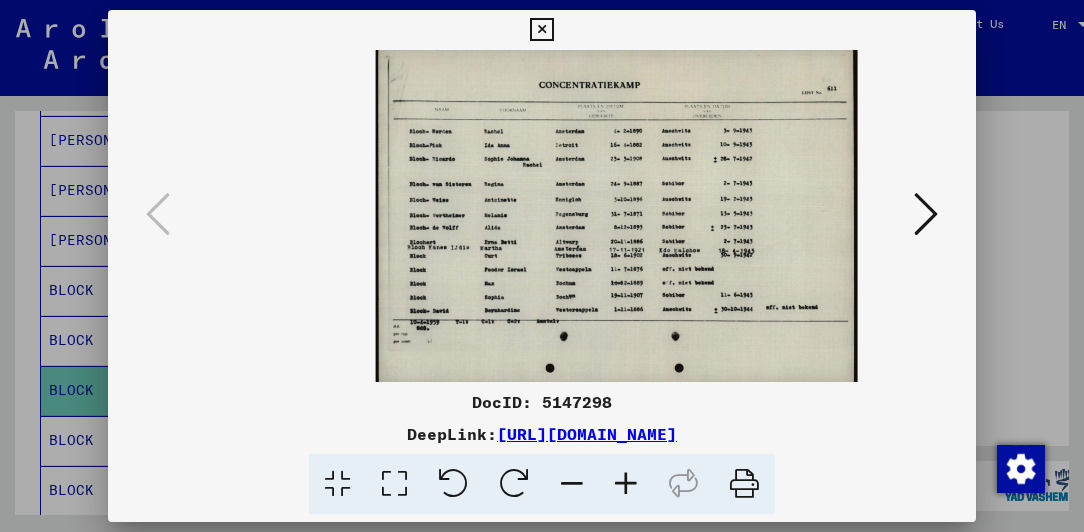 click at bounding box center [626, 484] 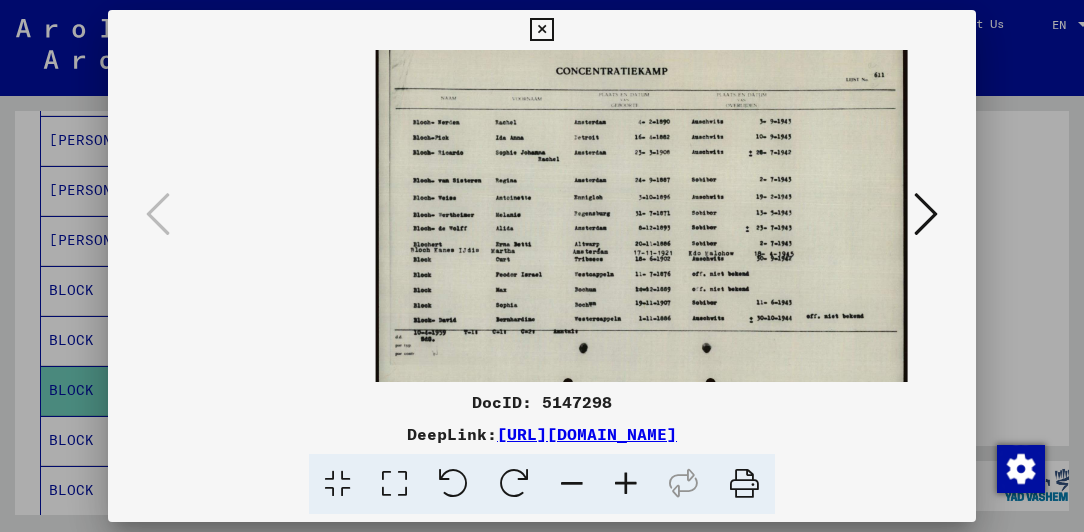 click at bounding box center [541, 30] 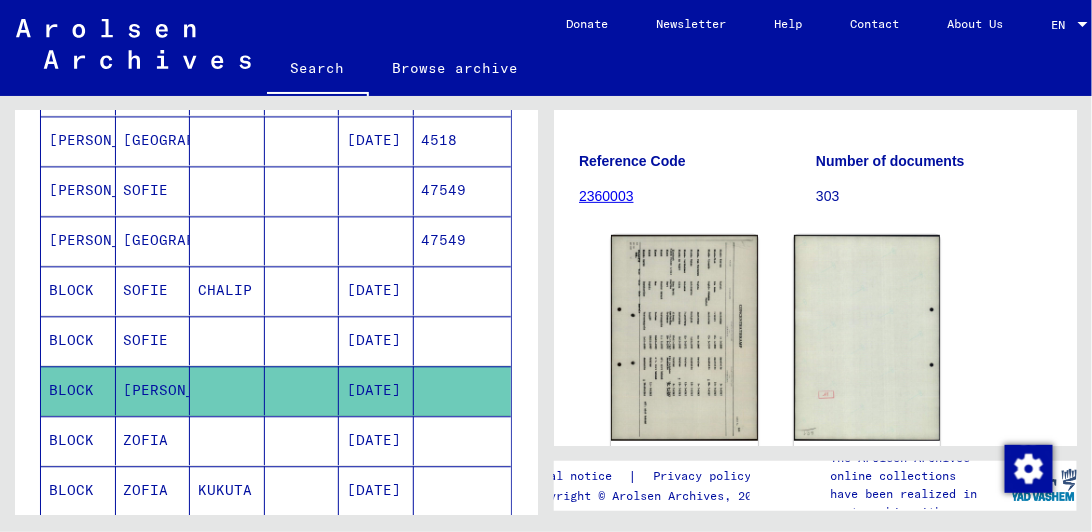 scroll, scrollTop: 249, scrollLeft: 0, axis: vertical 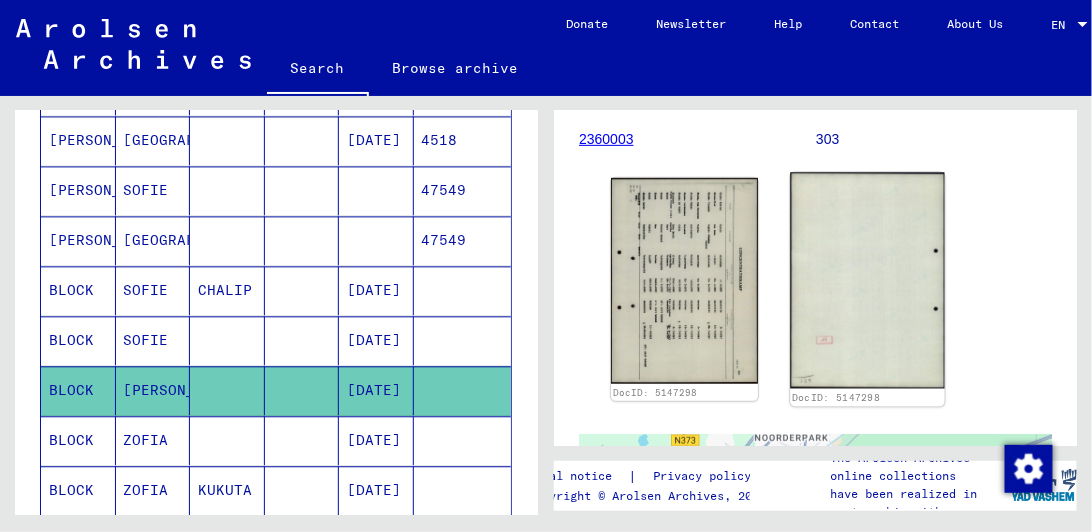 click 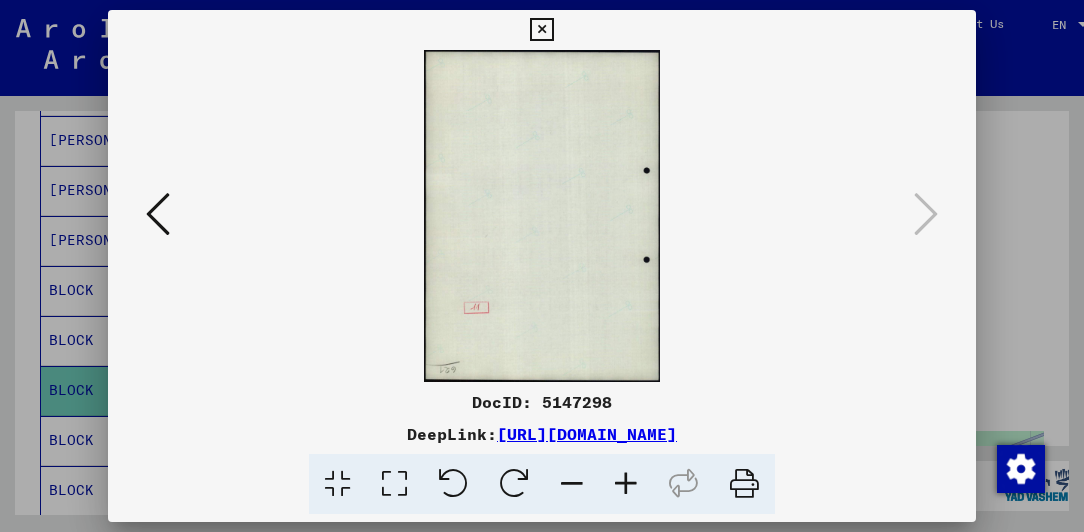 click at bounding box center [541, 216] 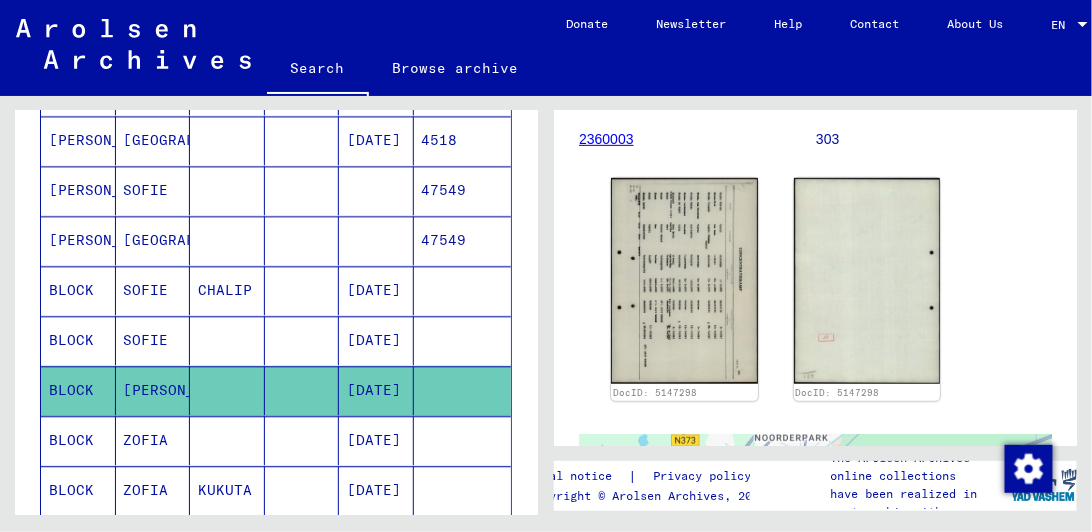 click on "2360003" 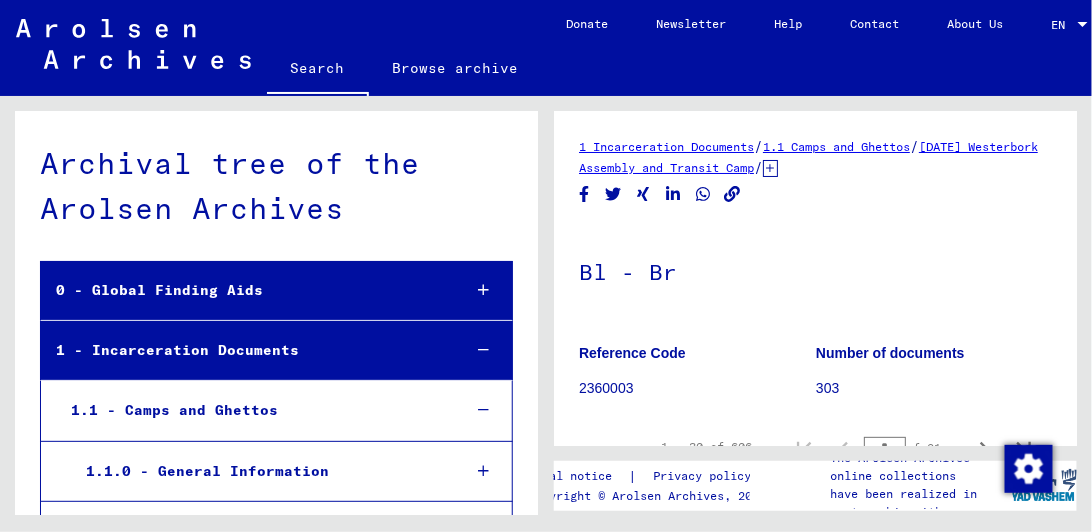 scroll, scrollTop: 4932, scrollLeft: 0, axis: vertical 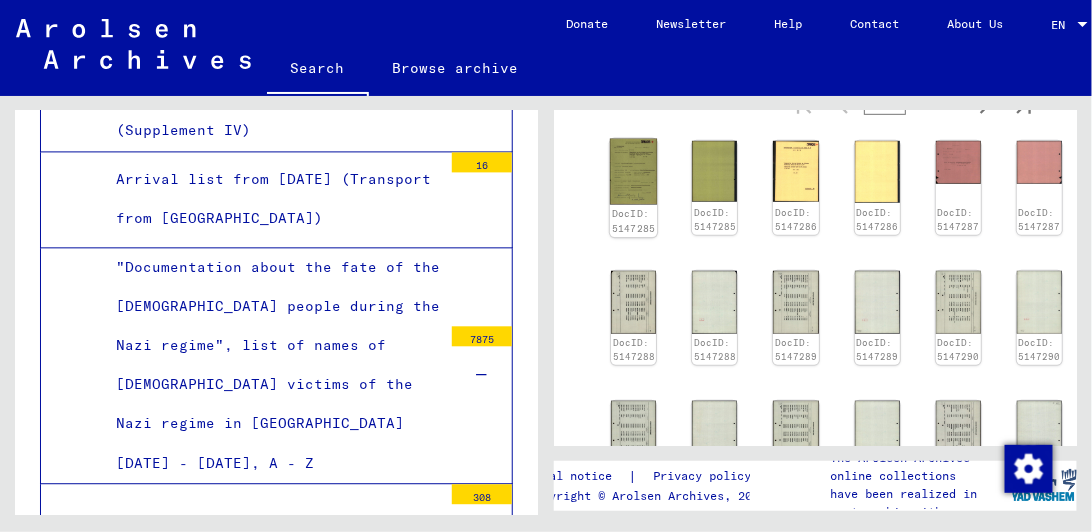 click 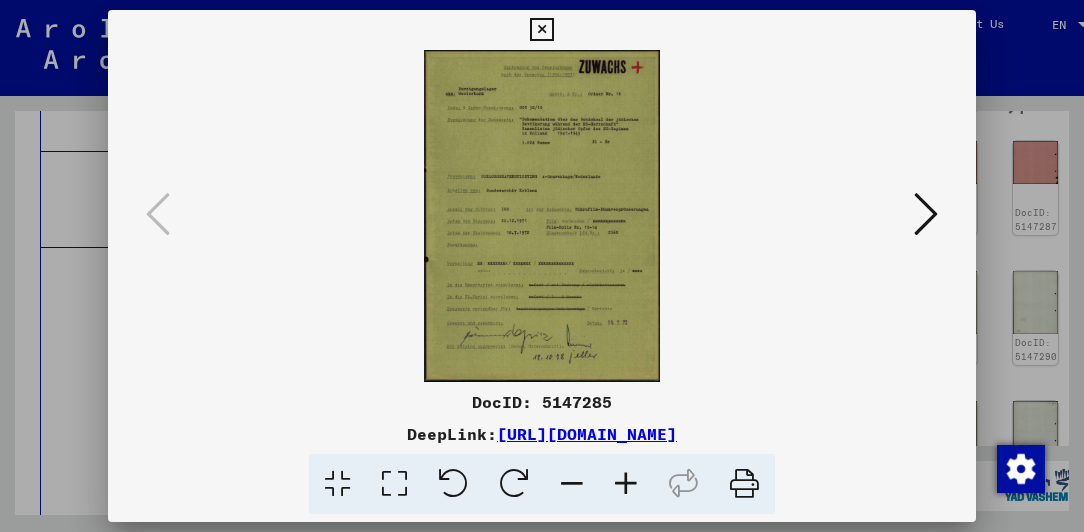 type 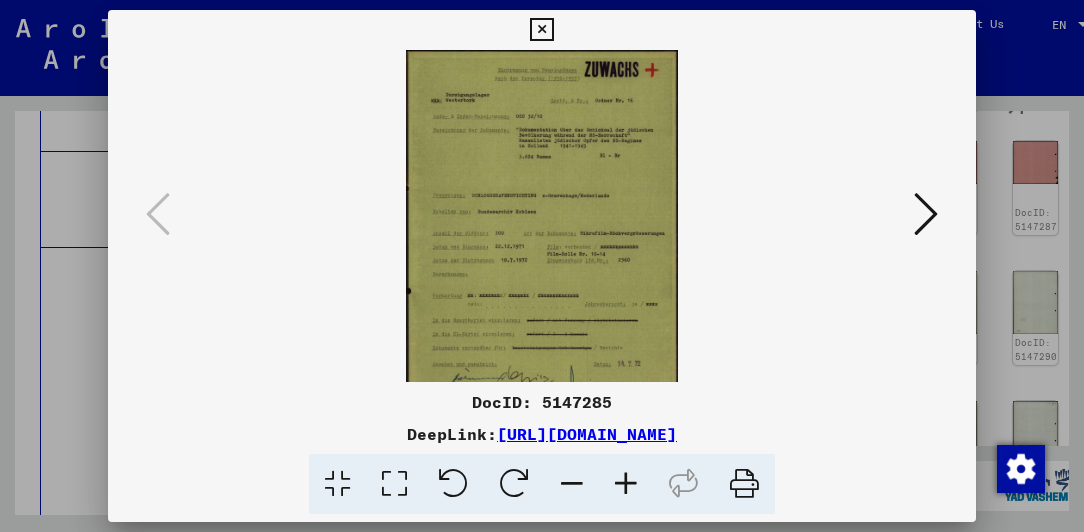 click at bounding box center [626, 484] 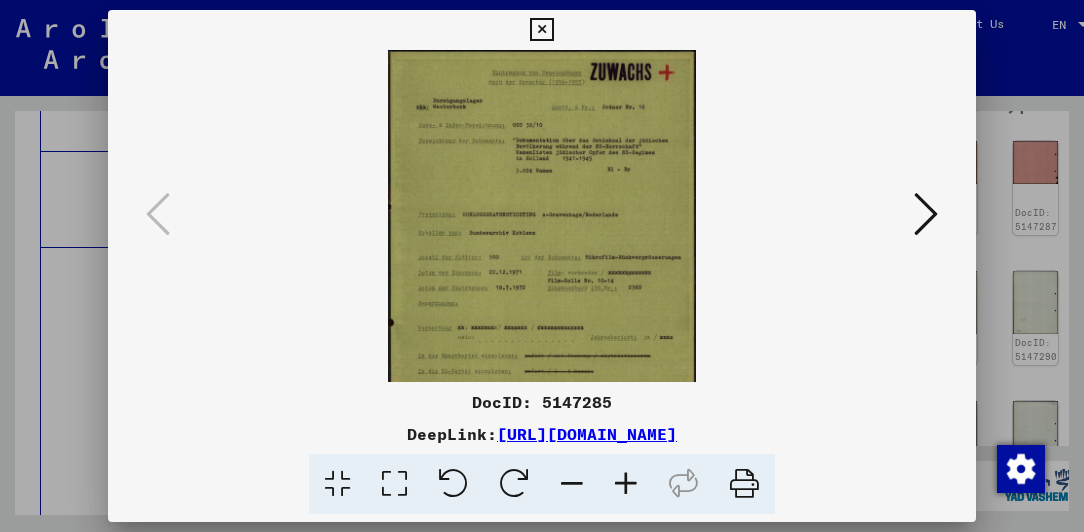 click at bounding box center (626, 484) 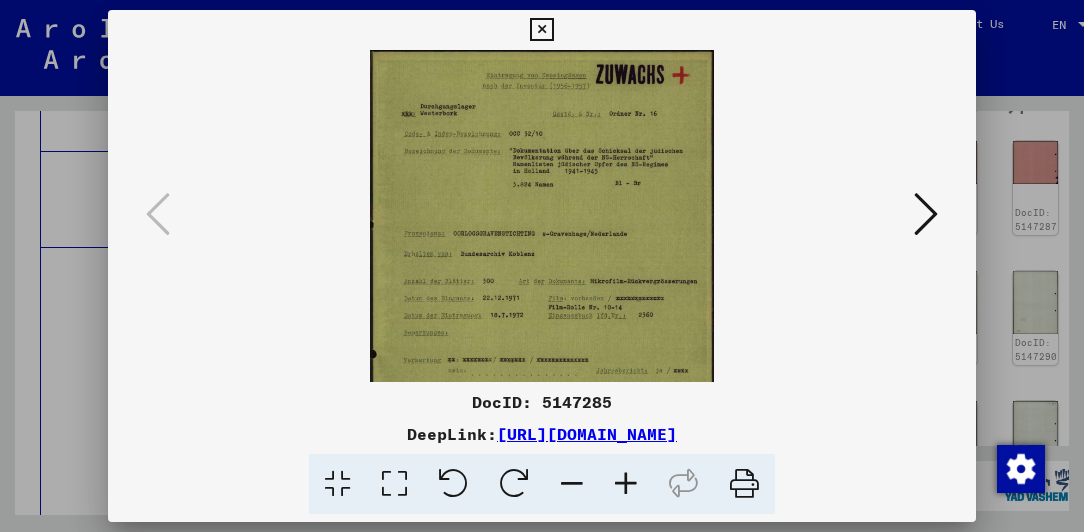 click at bounding box center (541, 30) 